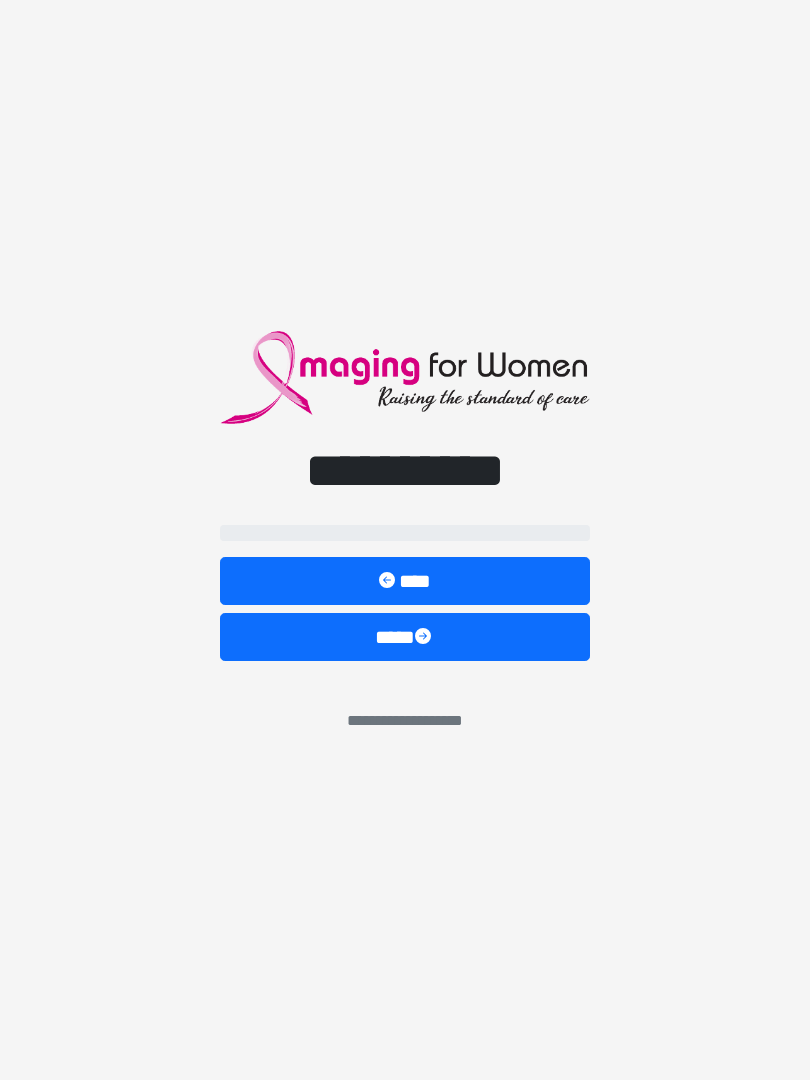 scroll, scrollTop: 0, scrollLeft: 0, axis: both 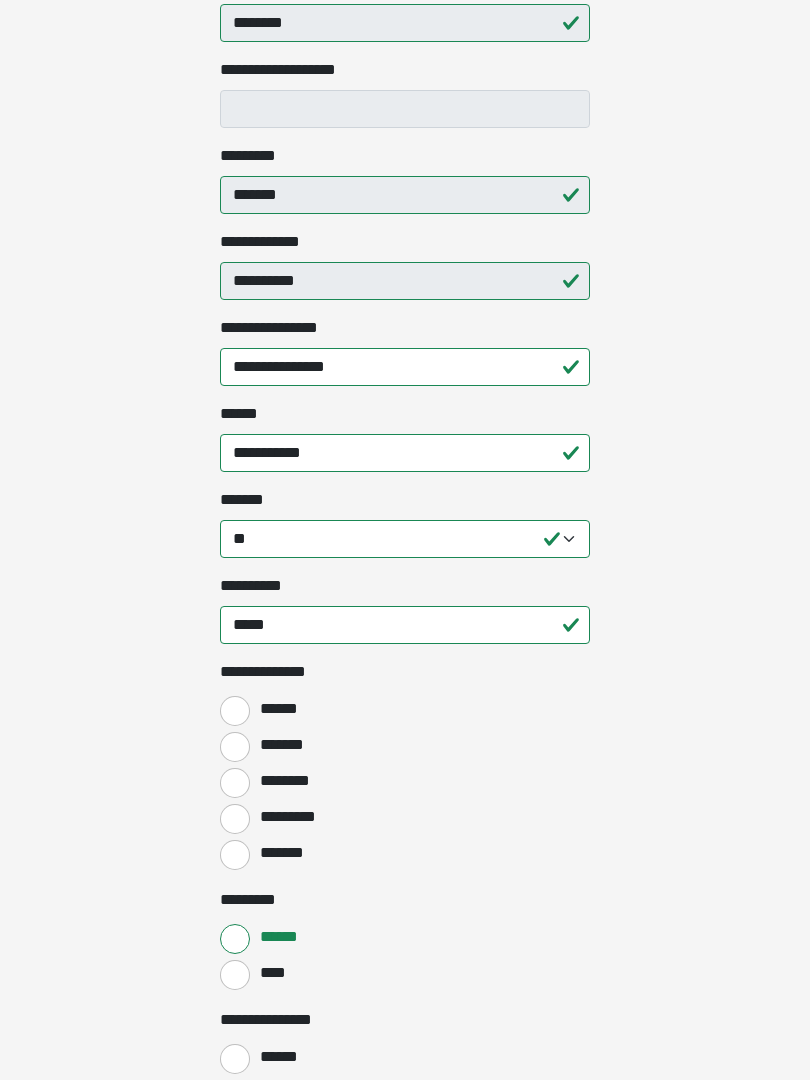 click on "*******" at bounding box center [235, 747] 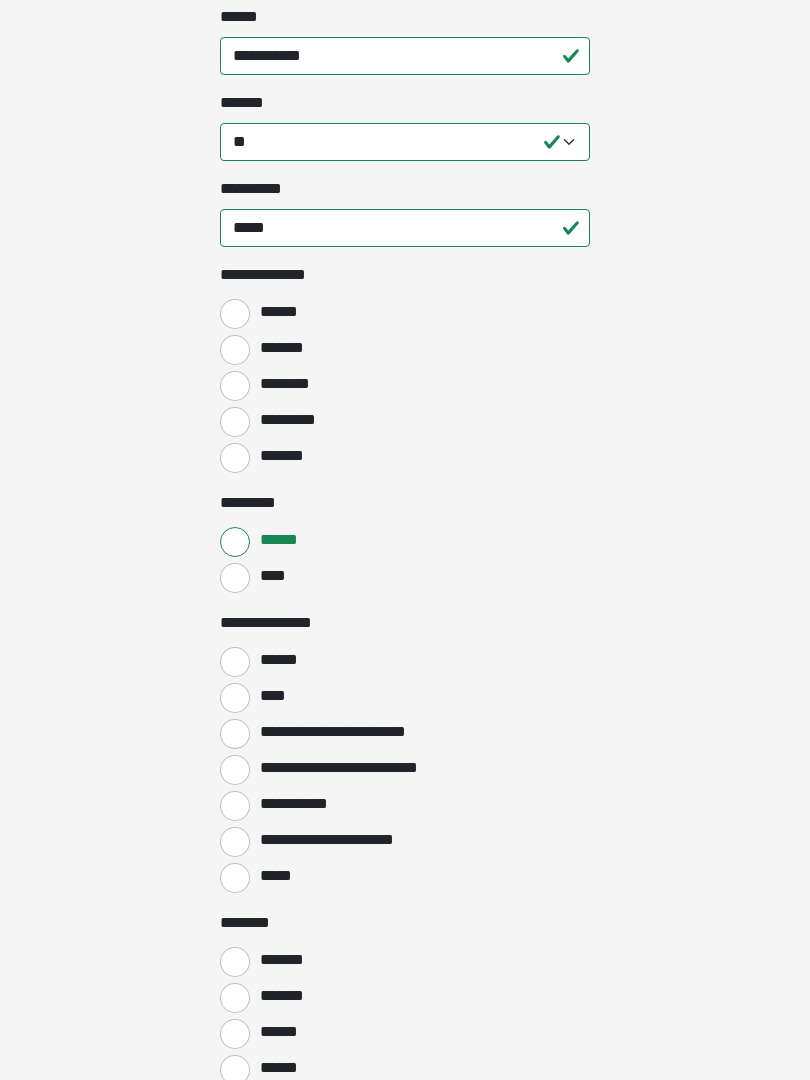 click on "******" at bounding box center (235, 663) 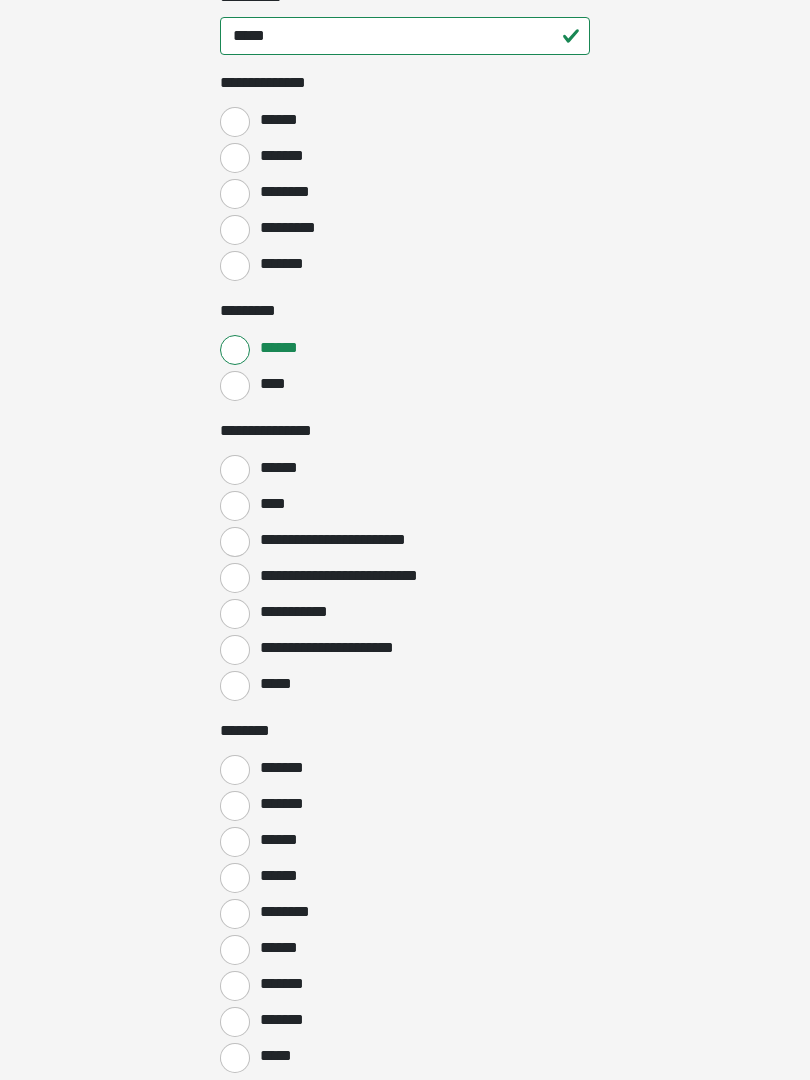 click on "*******" at bounding box center (235, 771) 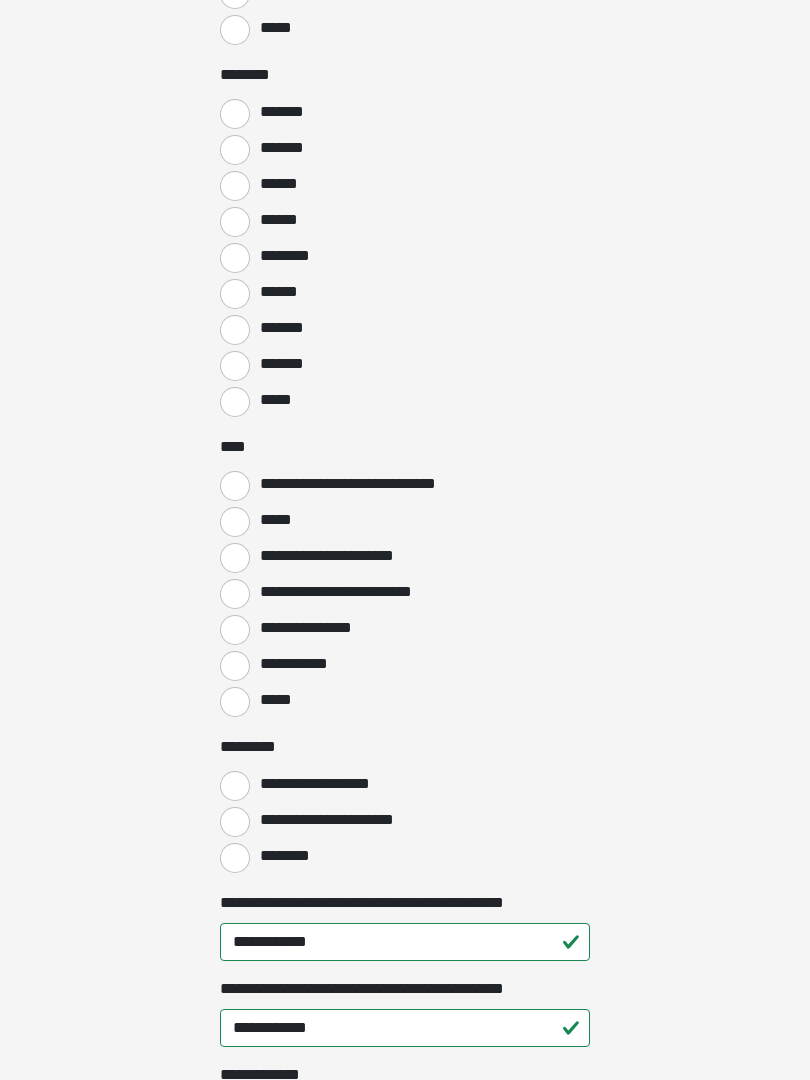 scroll, scrollTop: 1625, scrollLeft: 0, axis: vertical 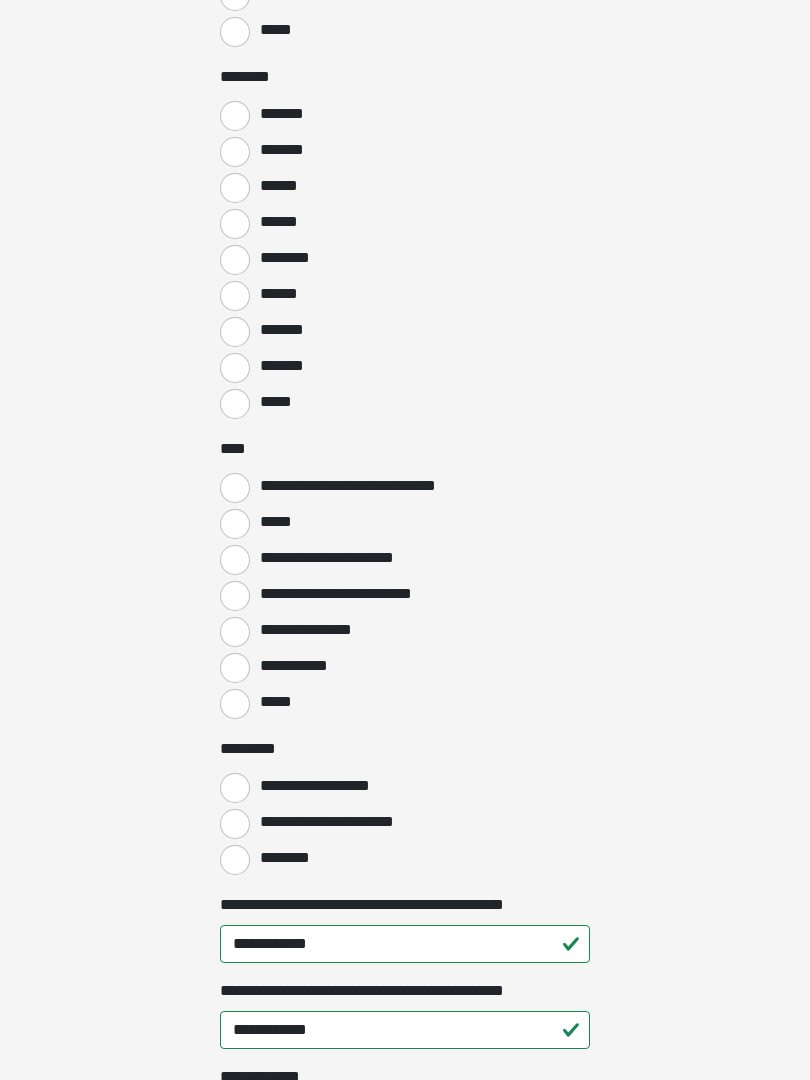 click on "**********" at bounding box center (235, 632) 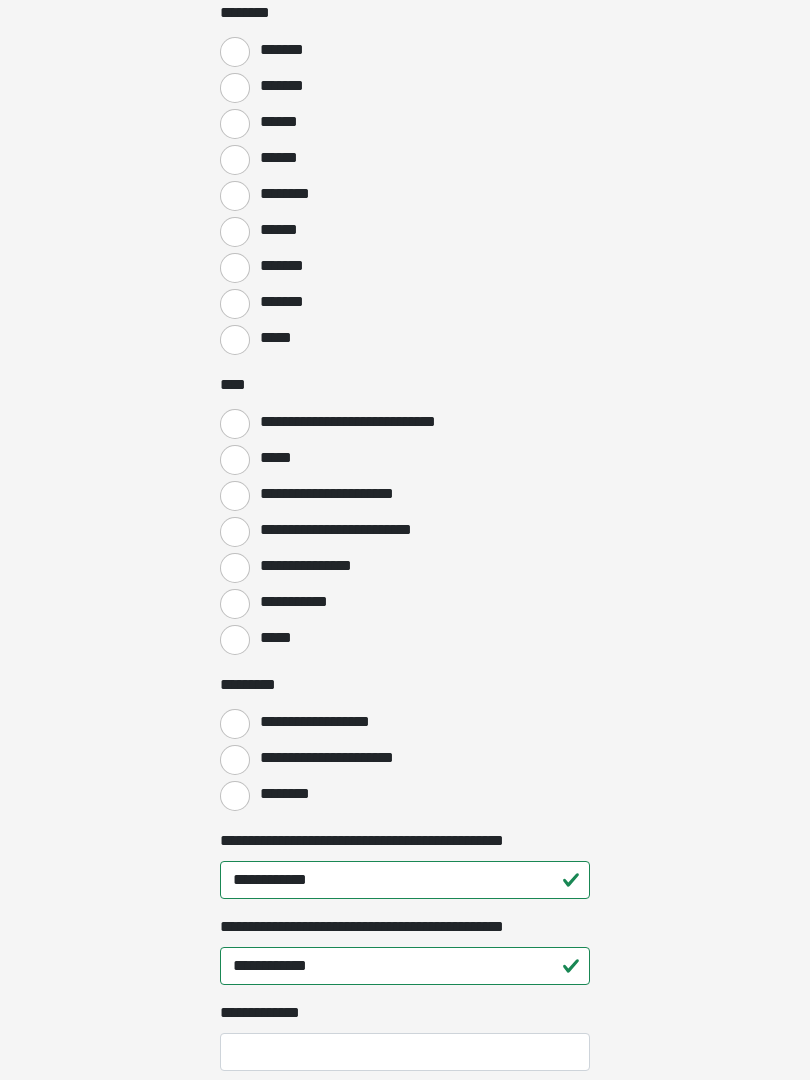 click on "**********" at bounding box center (235, 760) 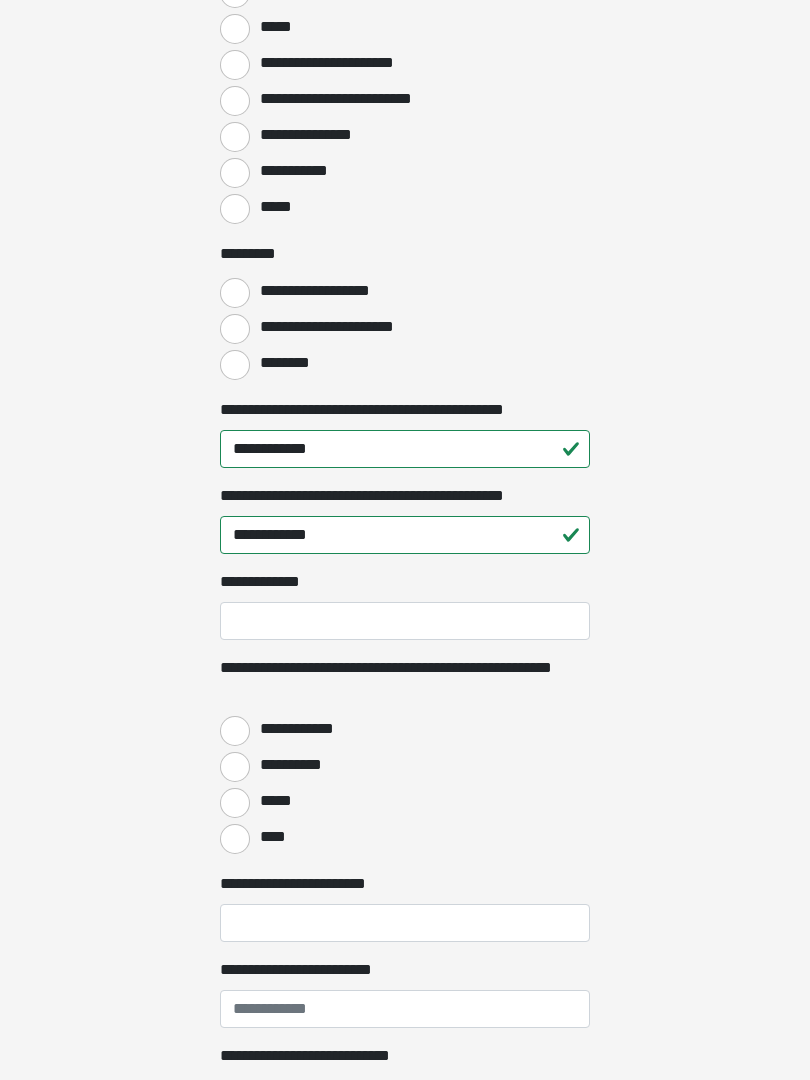 scroll, scrollTop: 2116, scrollLeft: 0, axis: vertical 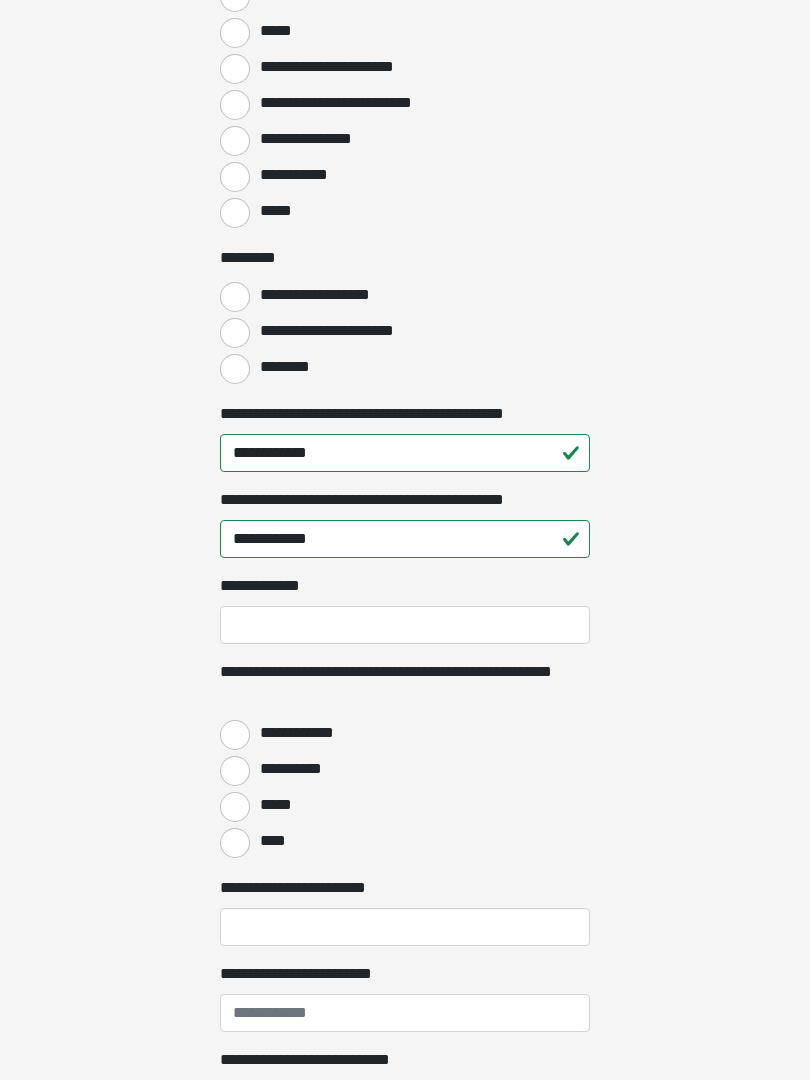 click on "**********" at bounding box center (235, 735) 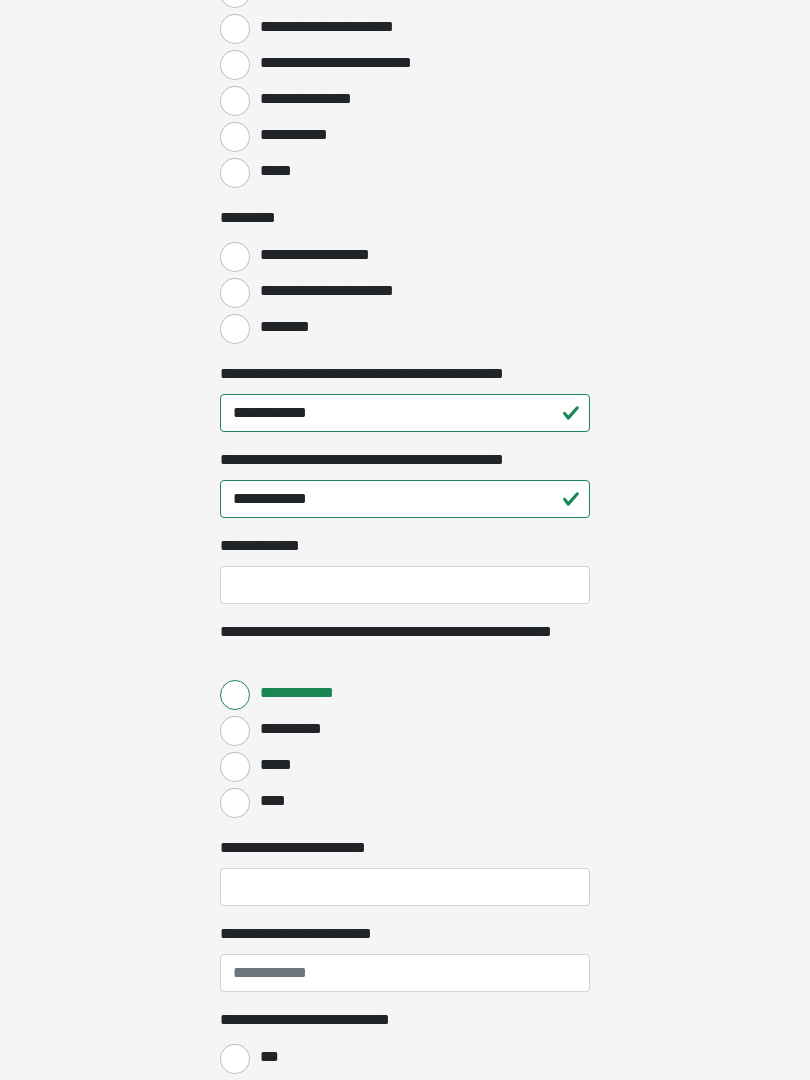 scroll, scrollTop: 2154, scrollLeft: 0, axis: vertical 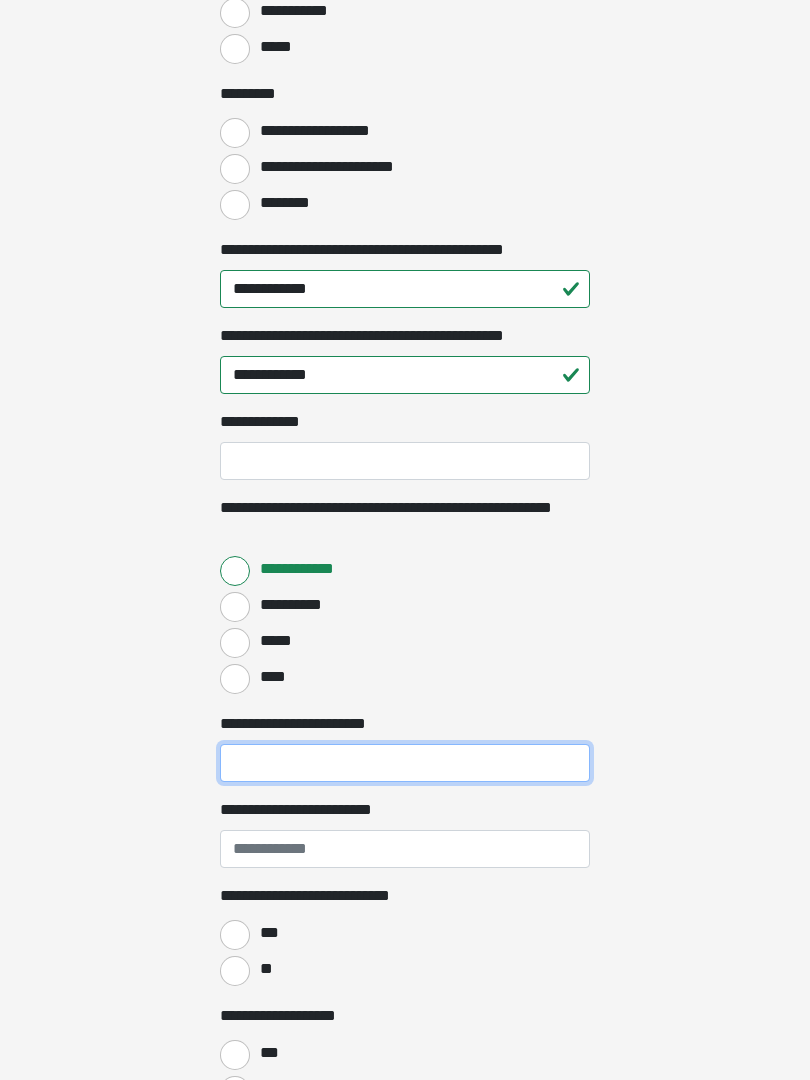 click on "**********" at bounding box center [405, 763] 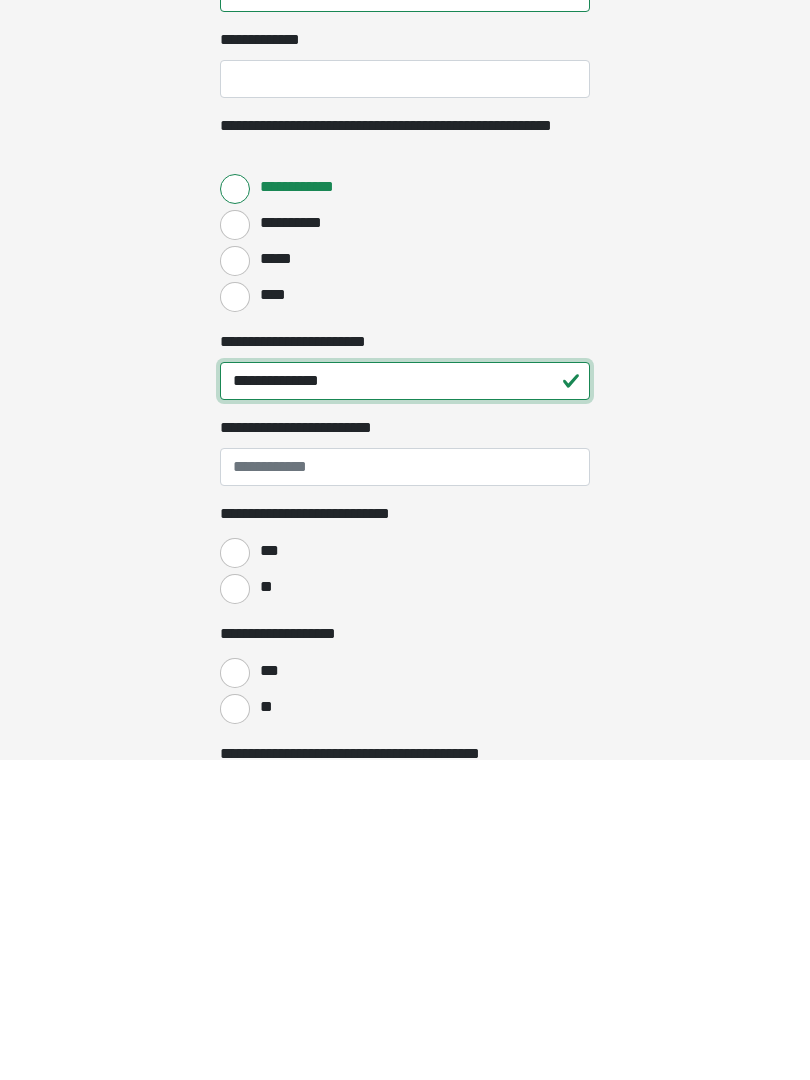 type on "**********" 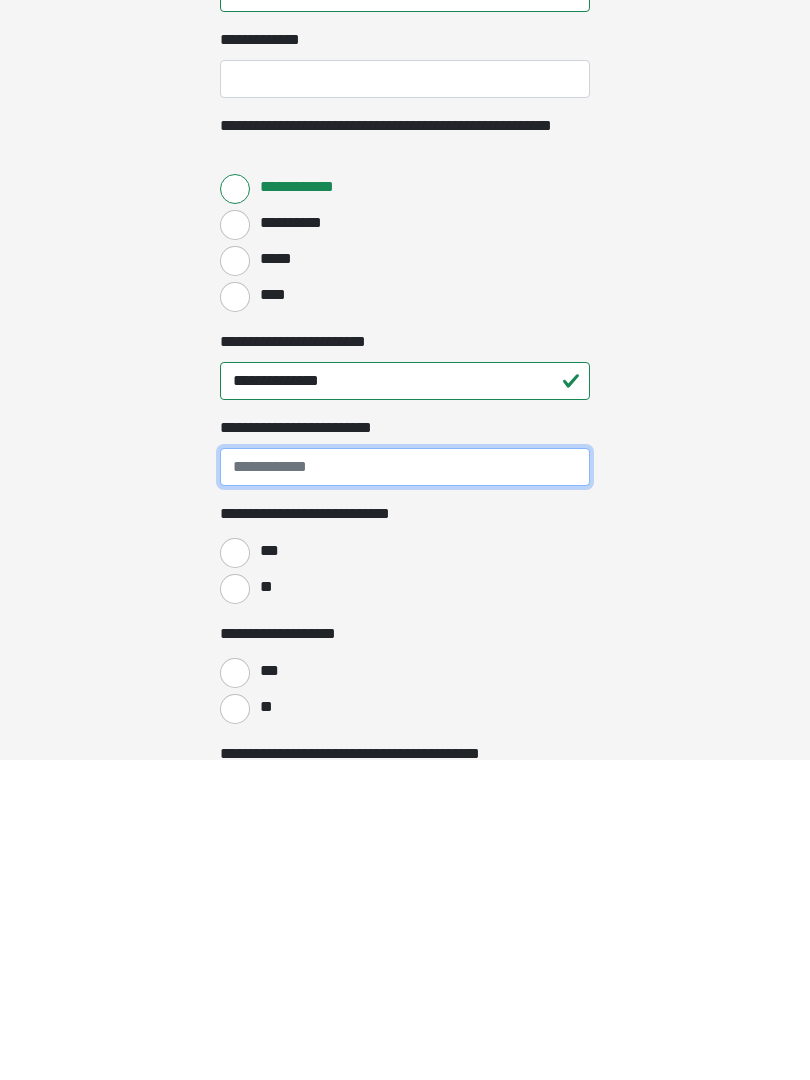 click on "**********" at bounding box center [405, 787] 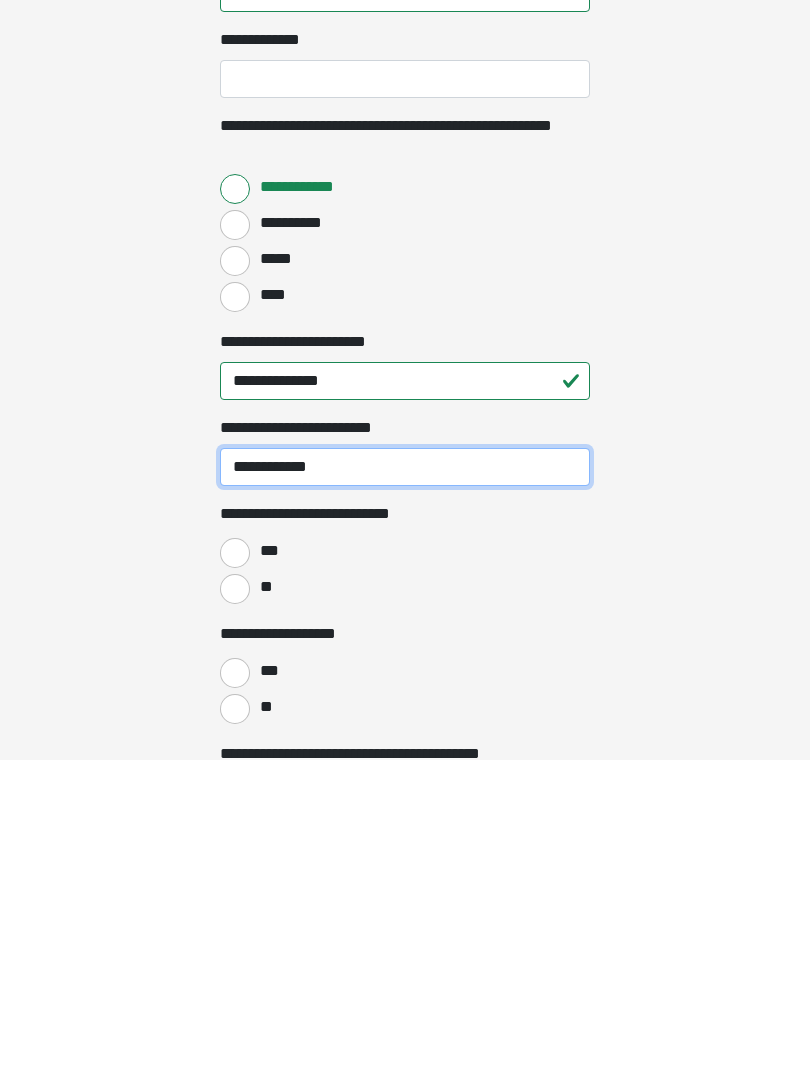 type on "**********" 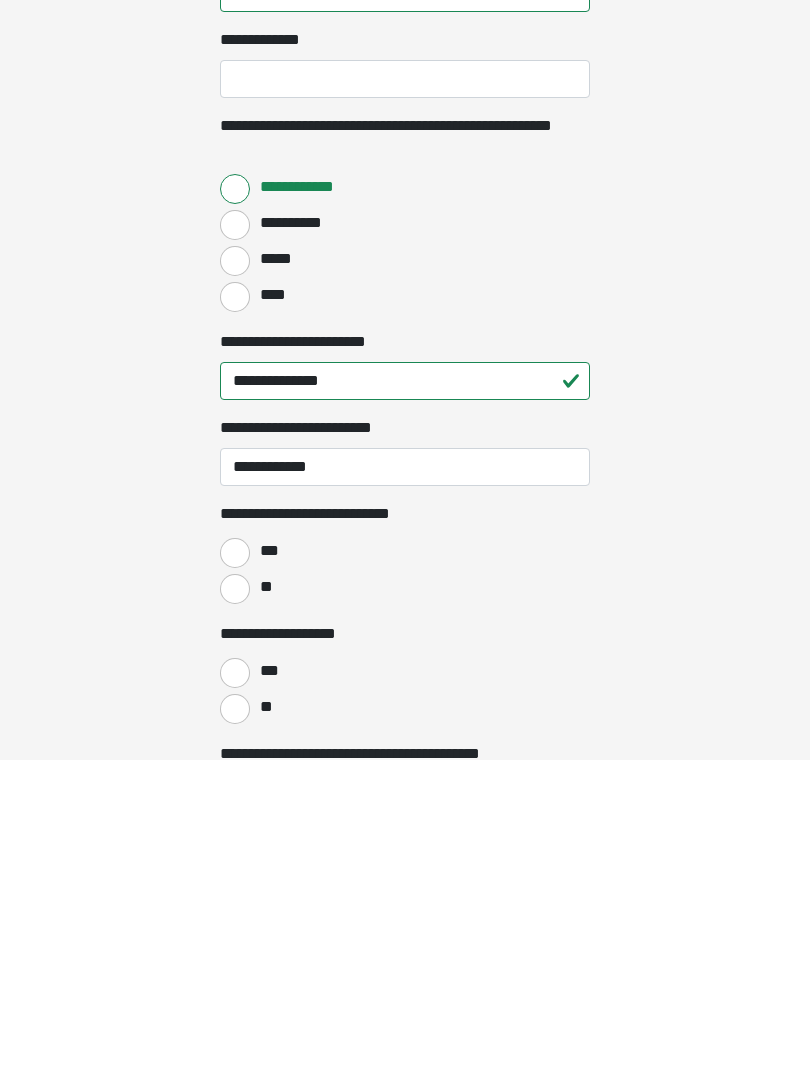 click on "**" at bounding box center [235, 909] 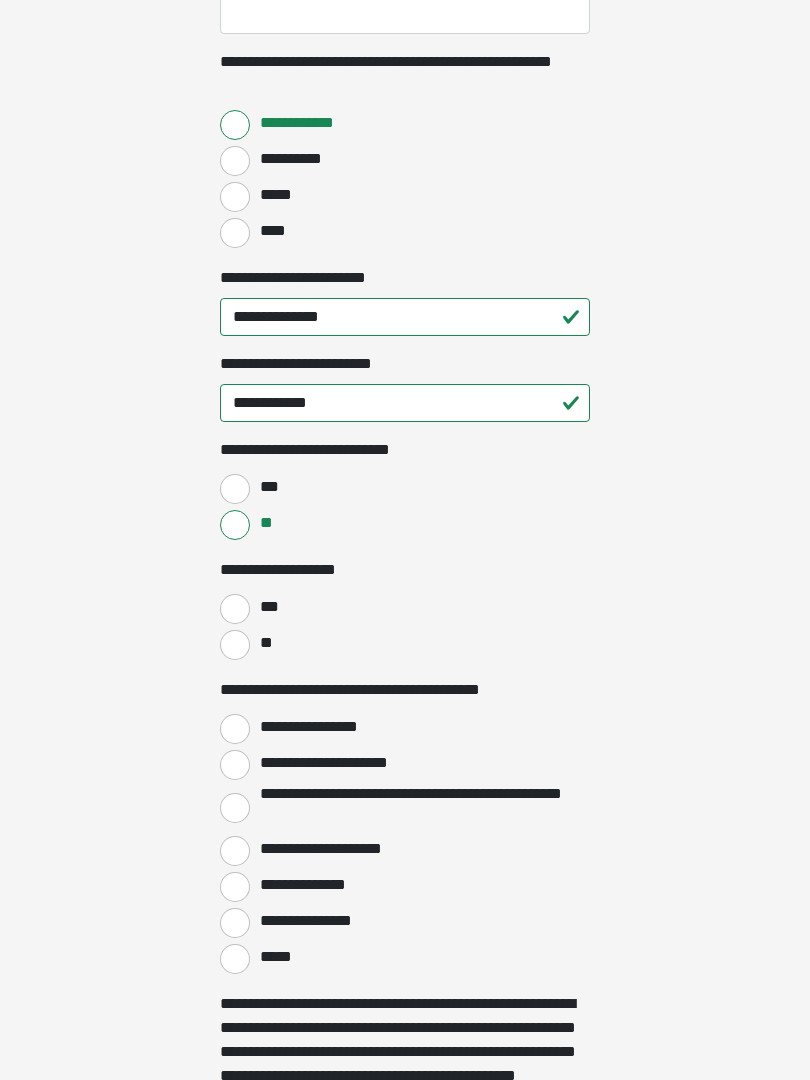 scroll, scrollTop: 2730, scrollLeft: 0, axis: vertical 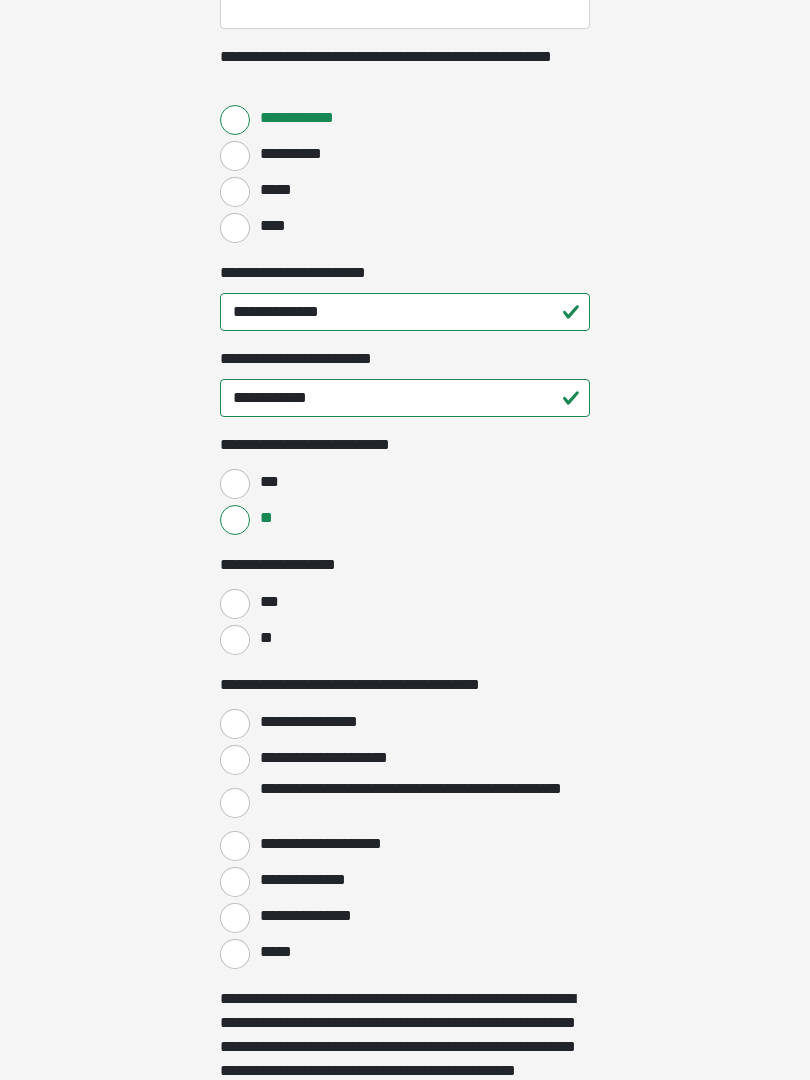 click on "**" at bounding box center [405, 639] 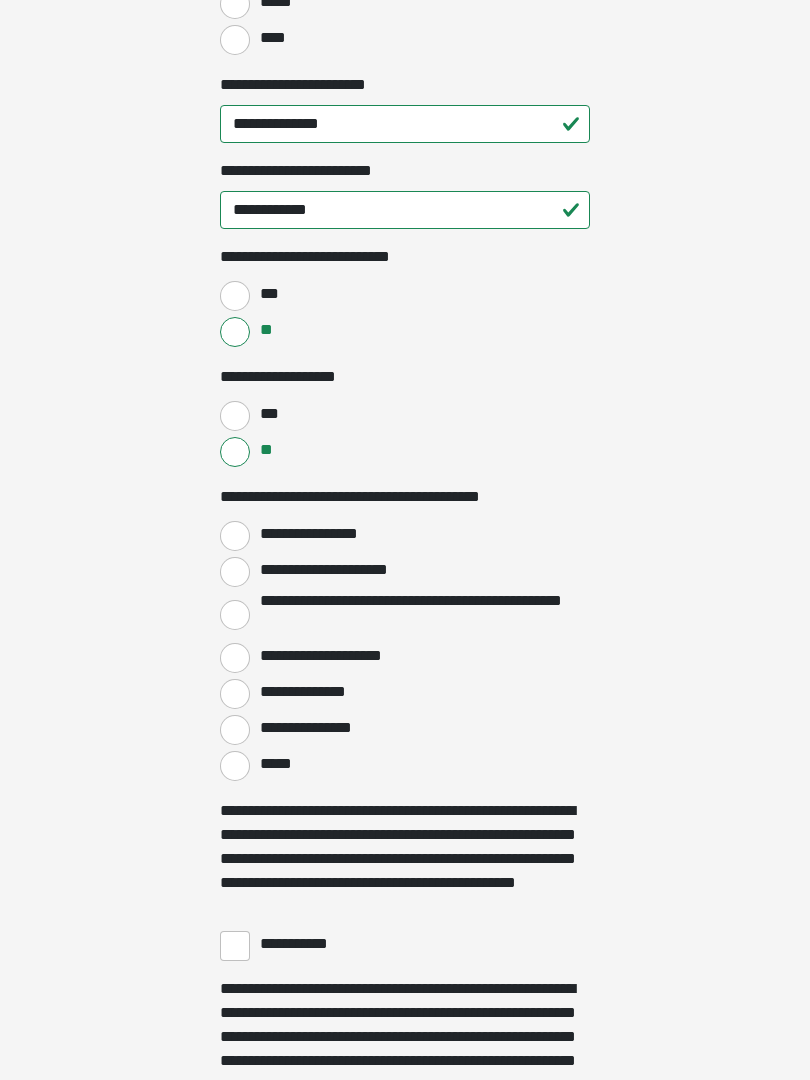 scroll, scrollTop: 2918, scrollLeft: 0, axis: vertical 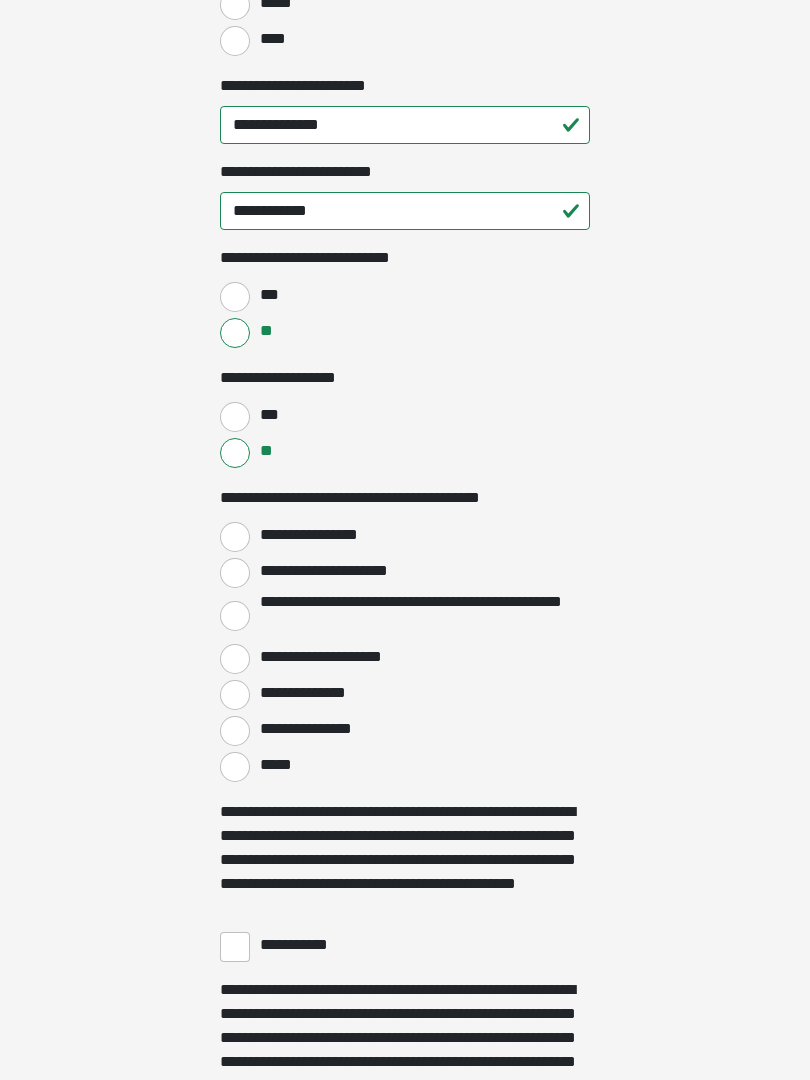 click on "**********" at bounding box center (235, 573) 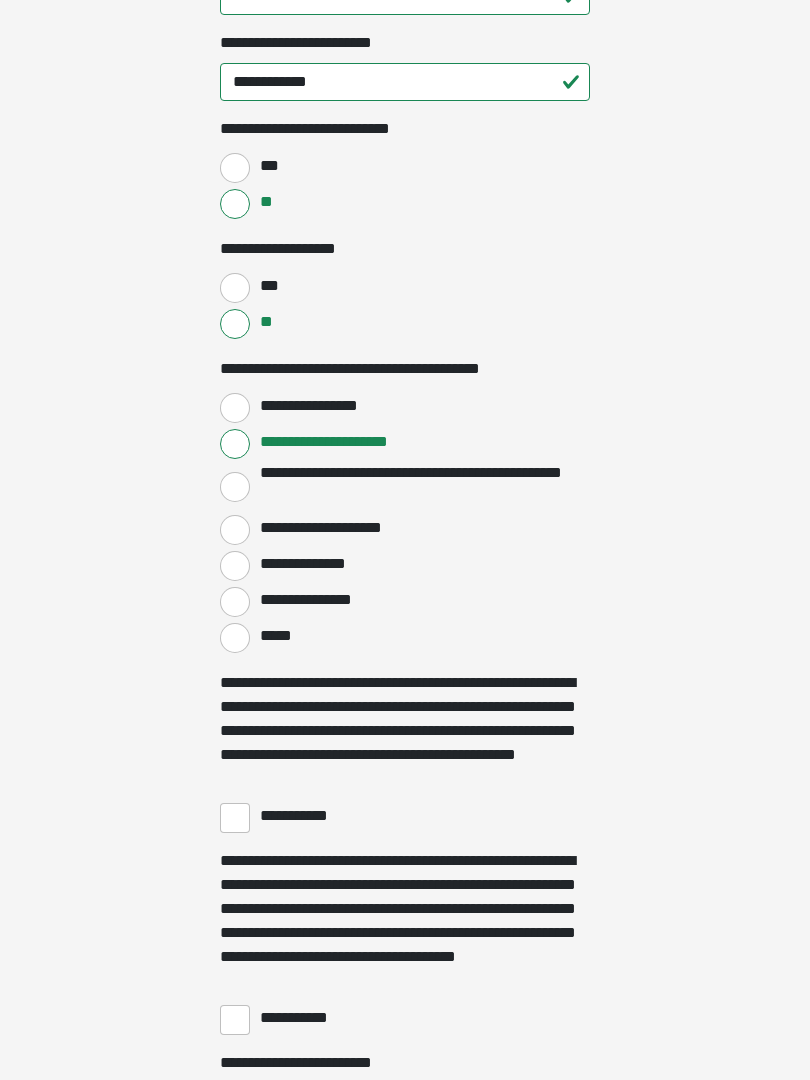 click on "**********" at bounding box center (235, 818) 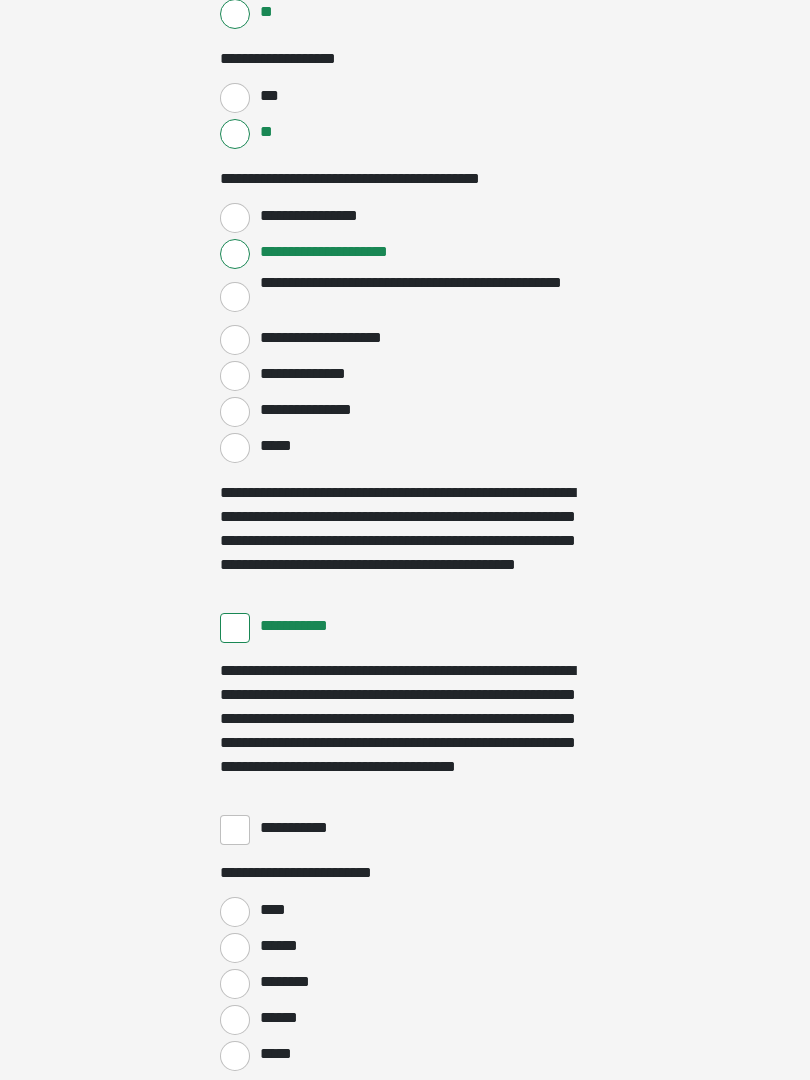 click on "**********" at bounding box center (235, 830) 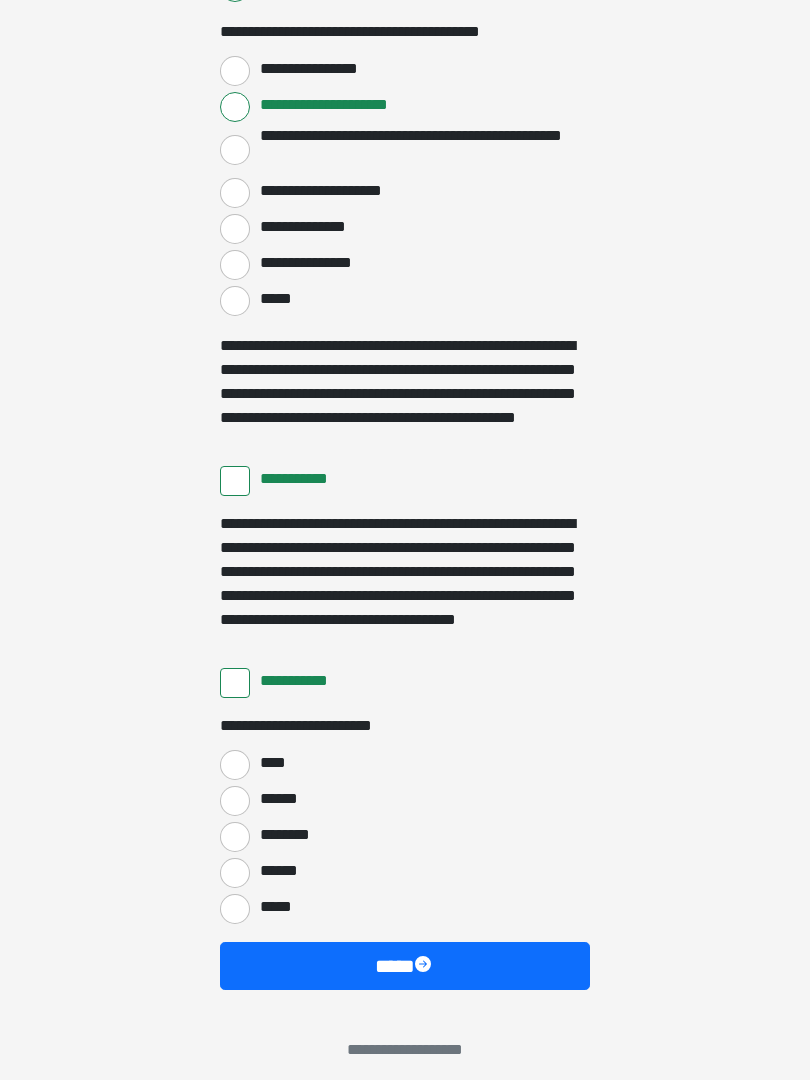 scroll, scrollTop: 3397, scrollLeft: 0, axis: vertical 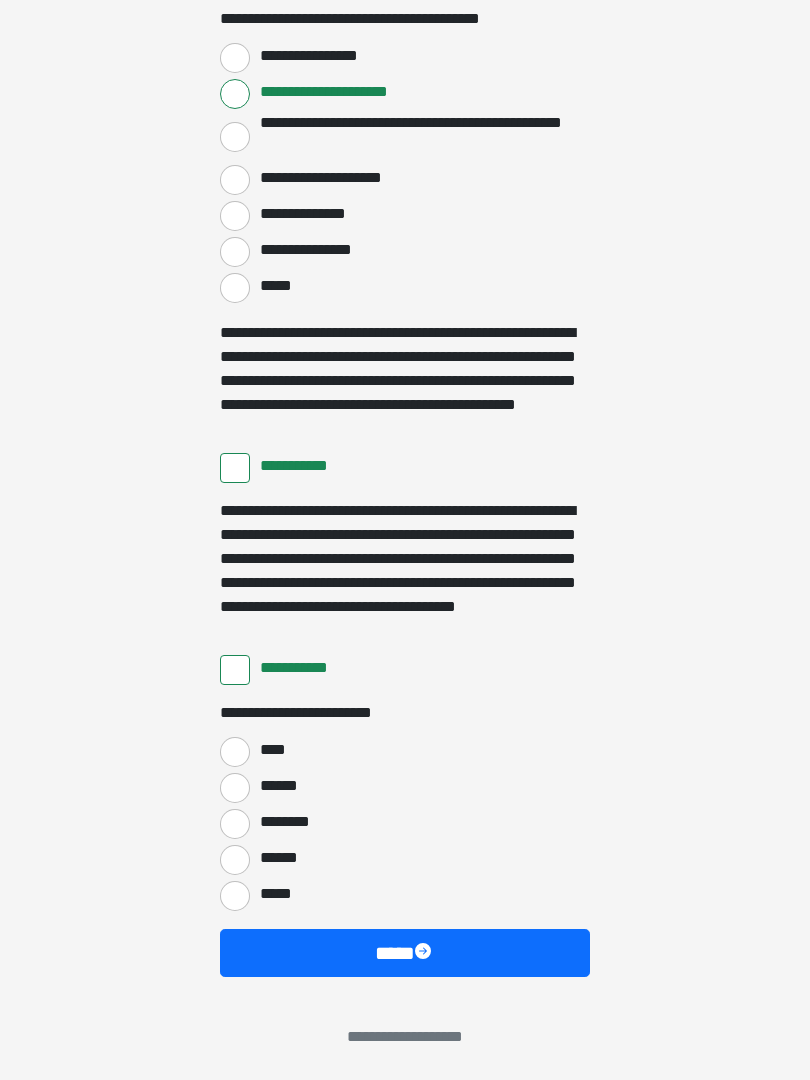 click on "****" at bounding box center (235, 752) 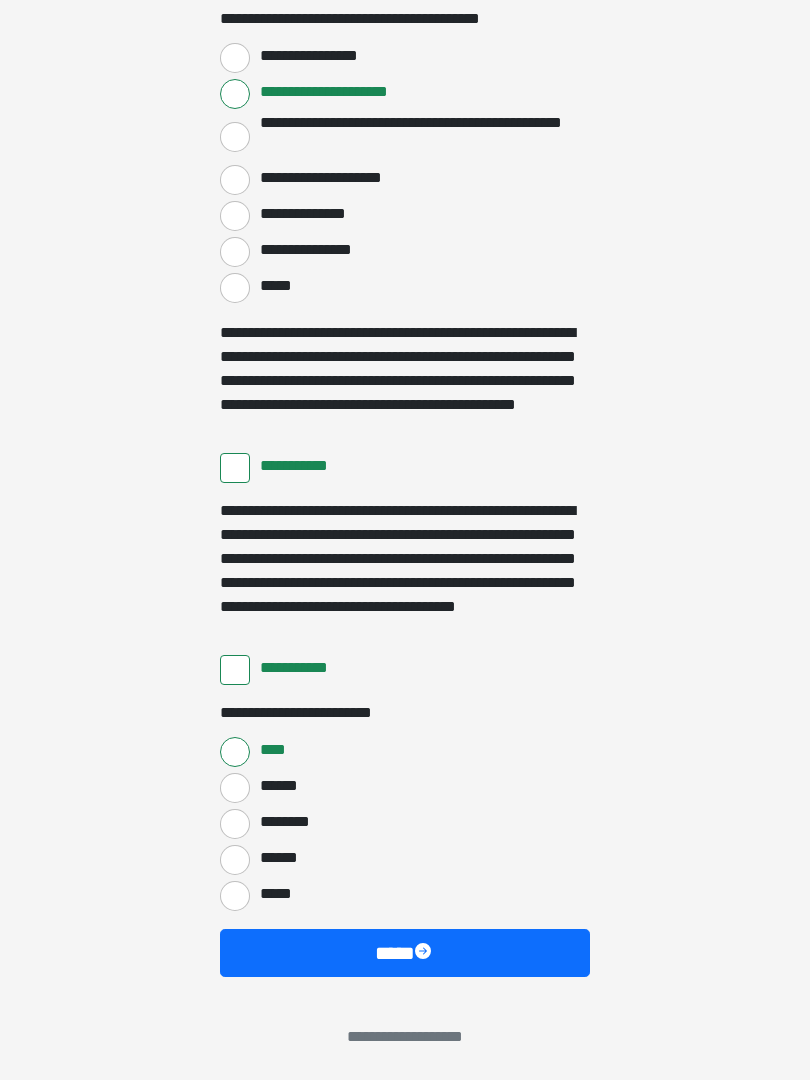 click on "****" at bounding box center [405, 953] 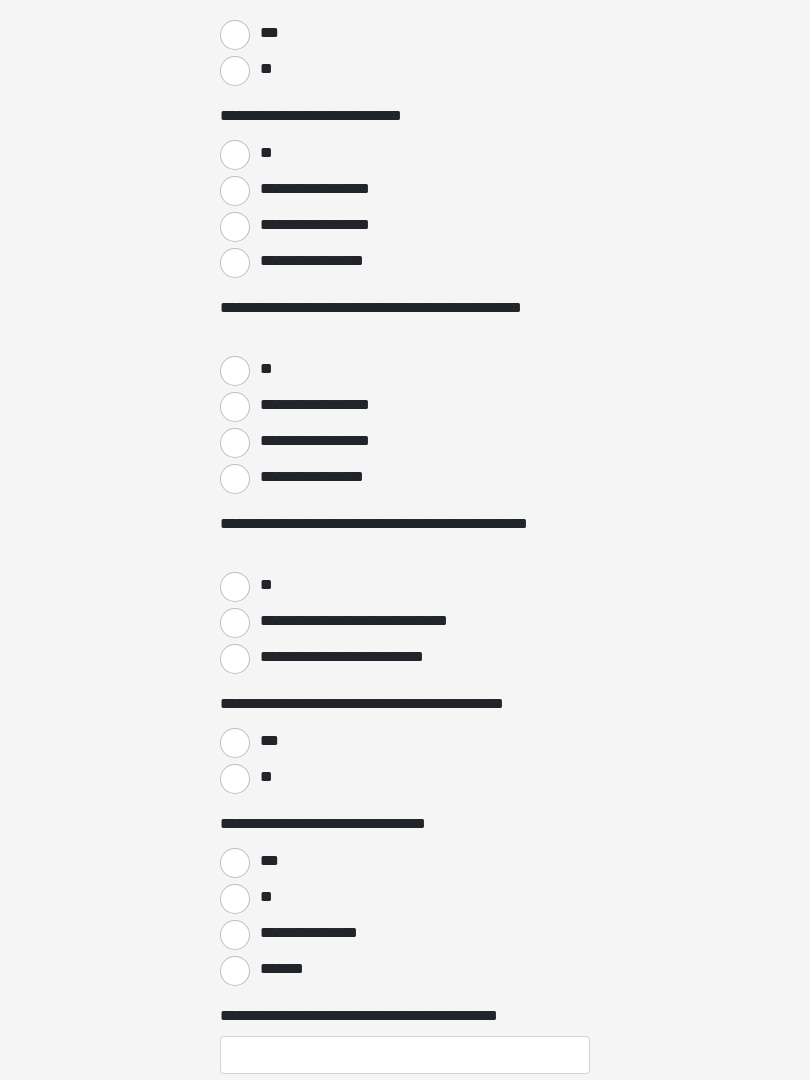 scroll, scrollTop: 0, scrollLeft: 0, axis: both 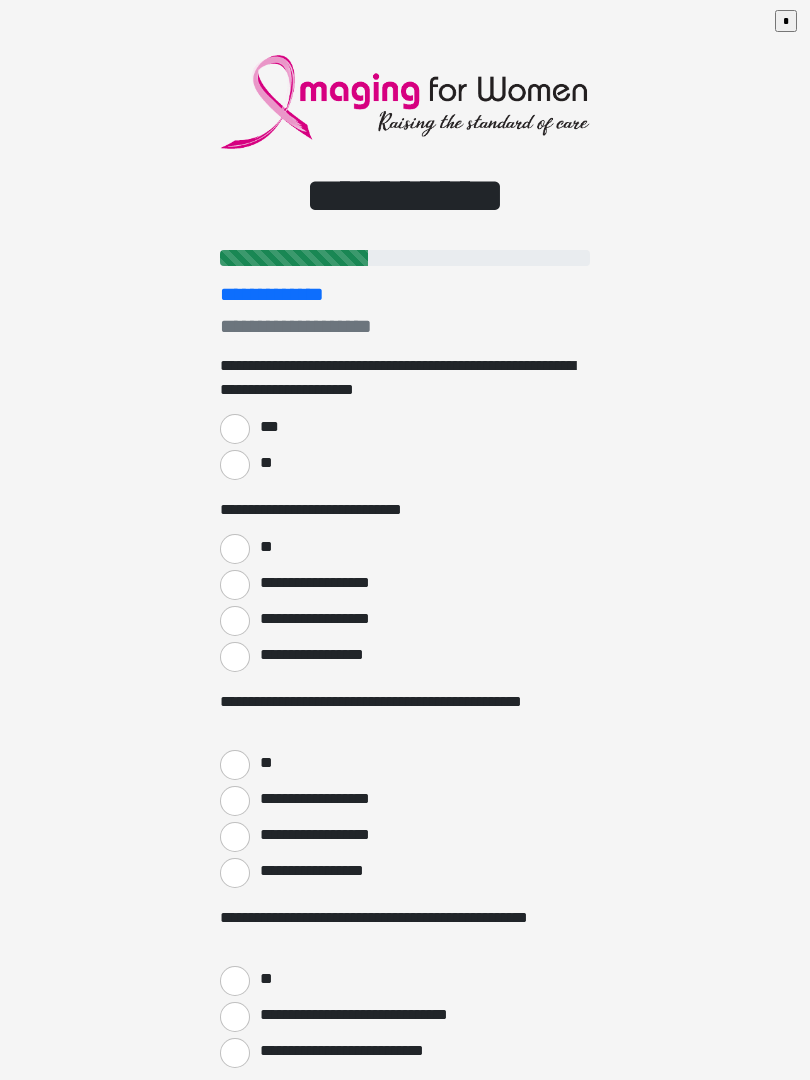 click on "**" at bounding box center (235, 465) 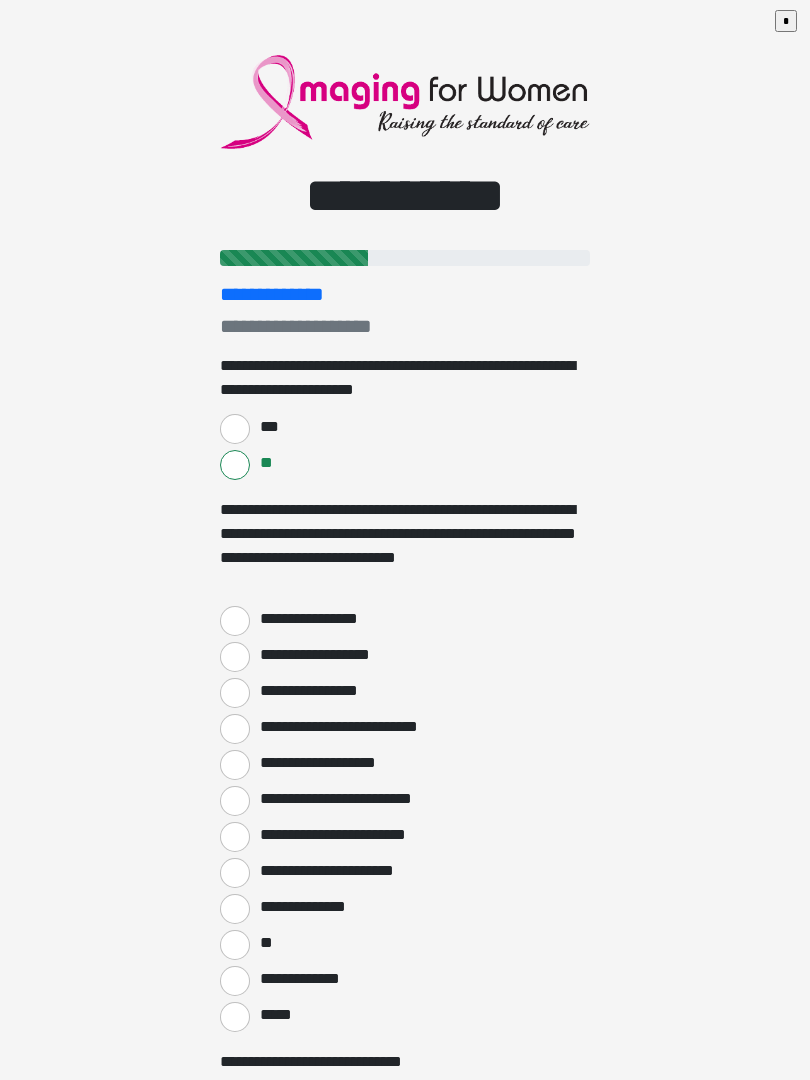 click on "**********" at bounding box center (235, 621) 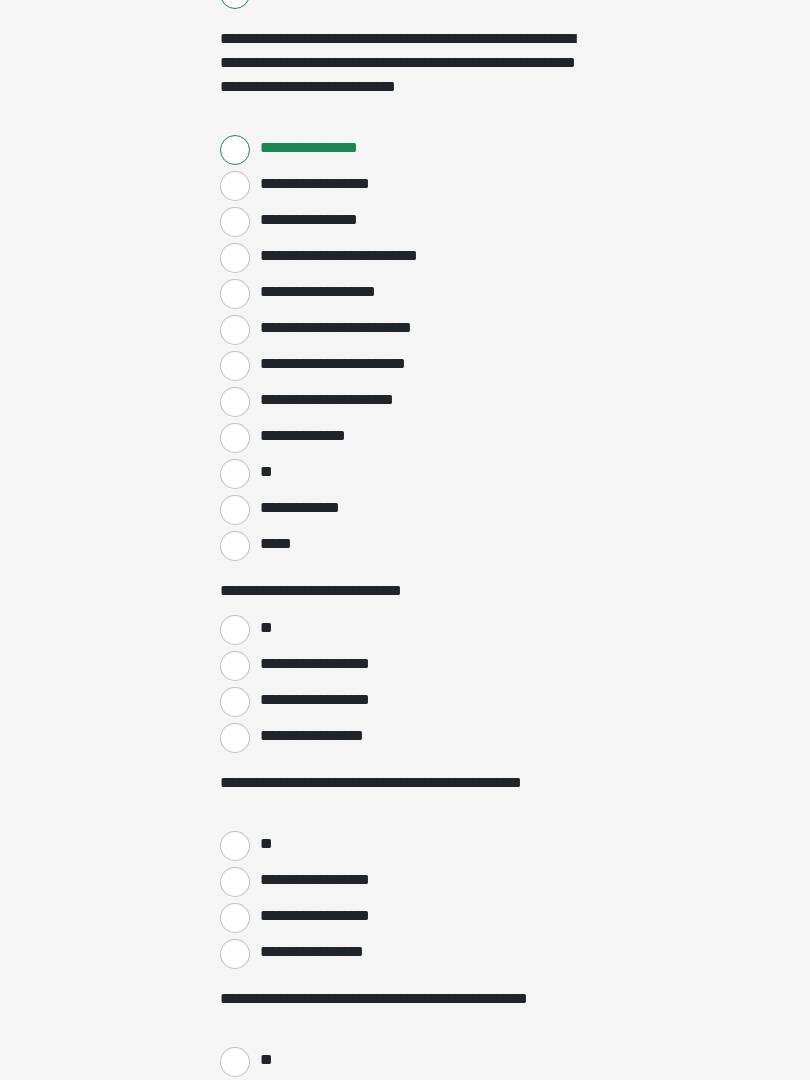 scroll, scrollTop: 557, scrollLeft: 0, axis: vertical 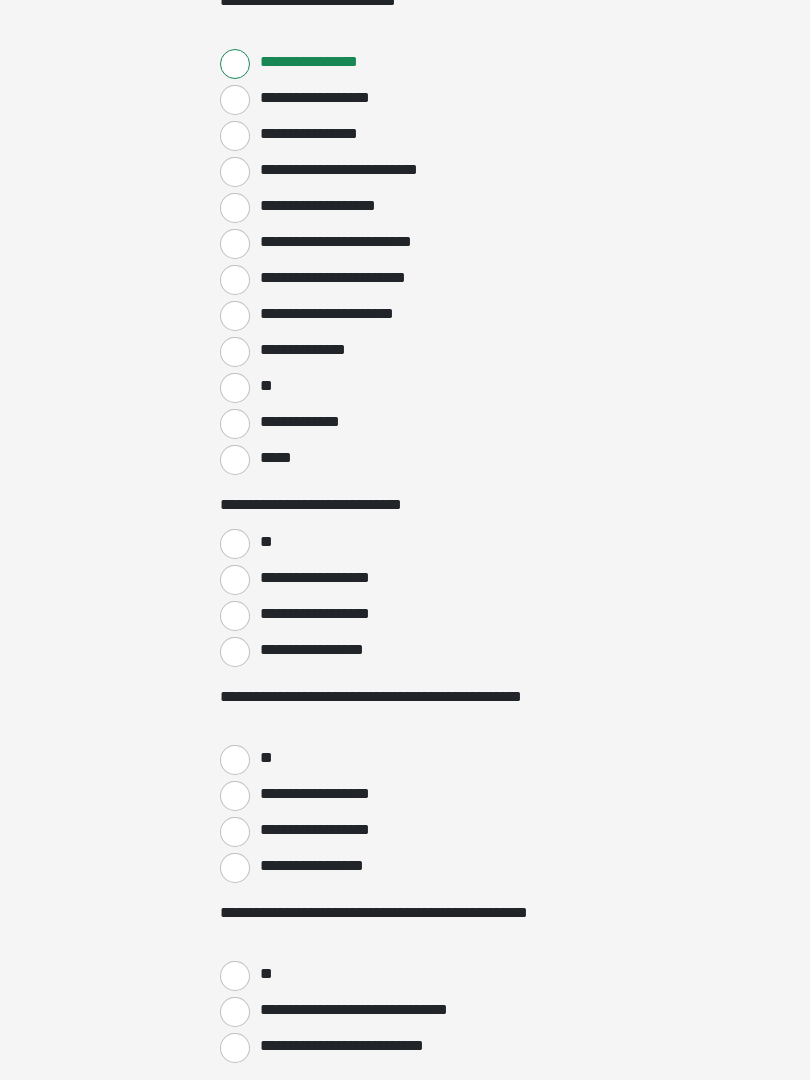 click on "**" at bounding box center (235, 544) 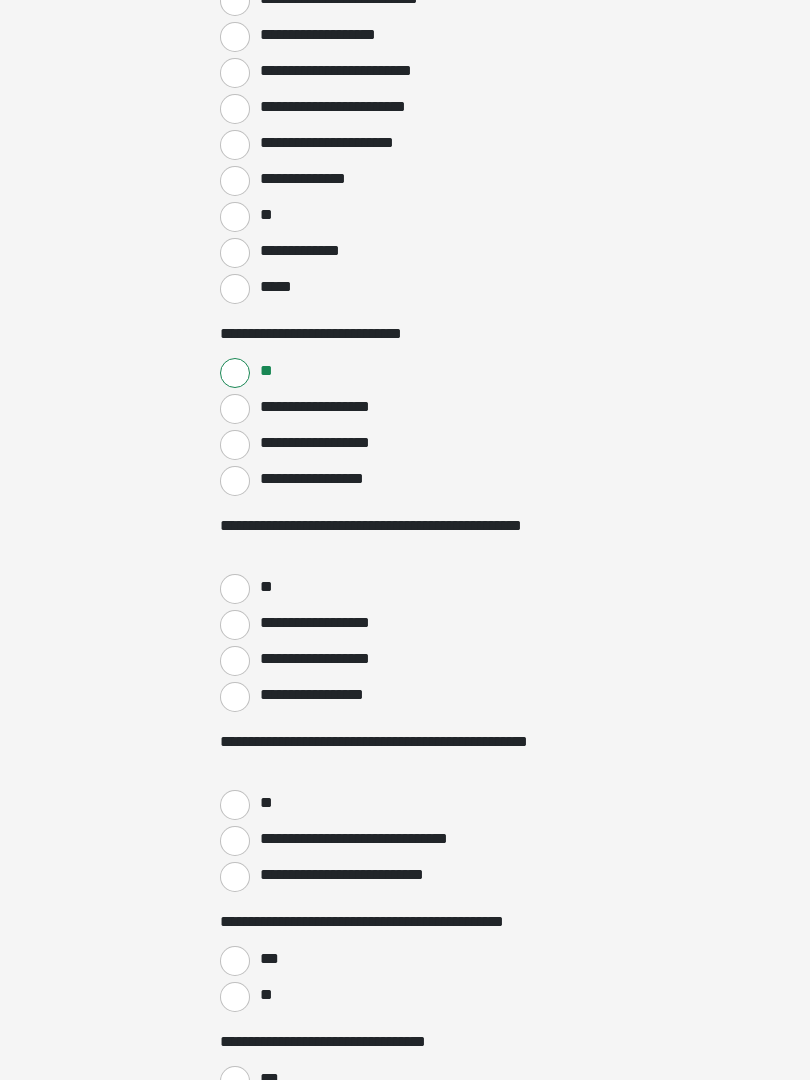 click on "**" at bounding box center (235, 589) 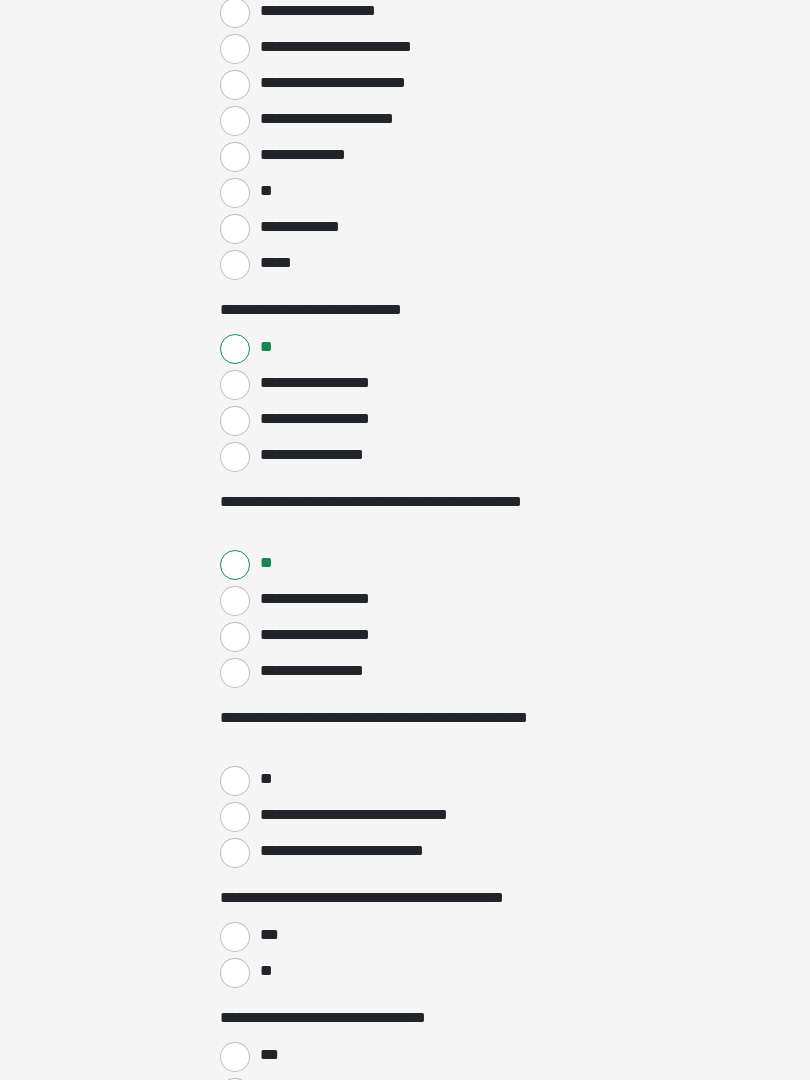 scroll, scrollTop: 945, scrollLeft: 0, axis: vertical 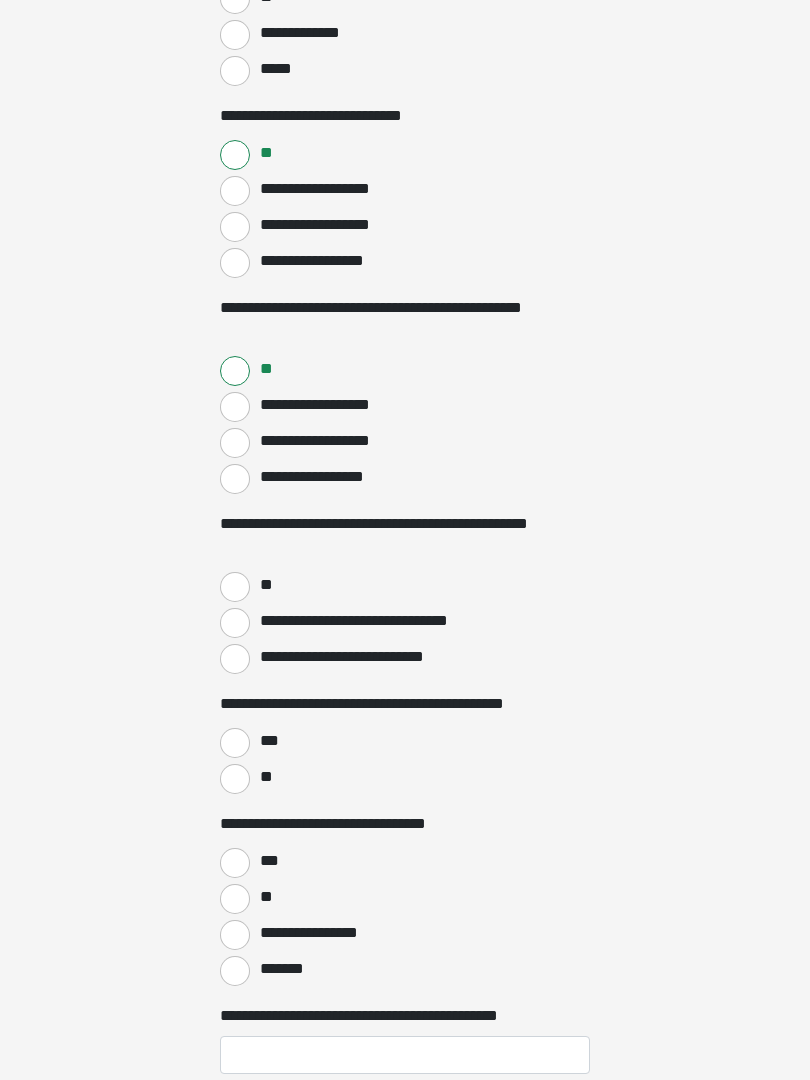 click on "**" at bounding box center [235, 587] 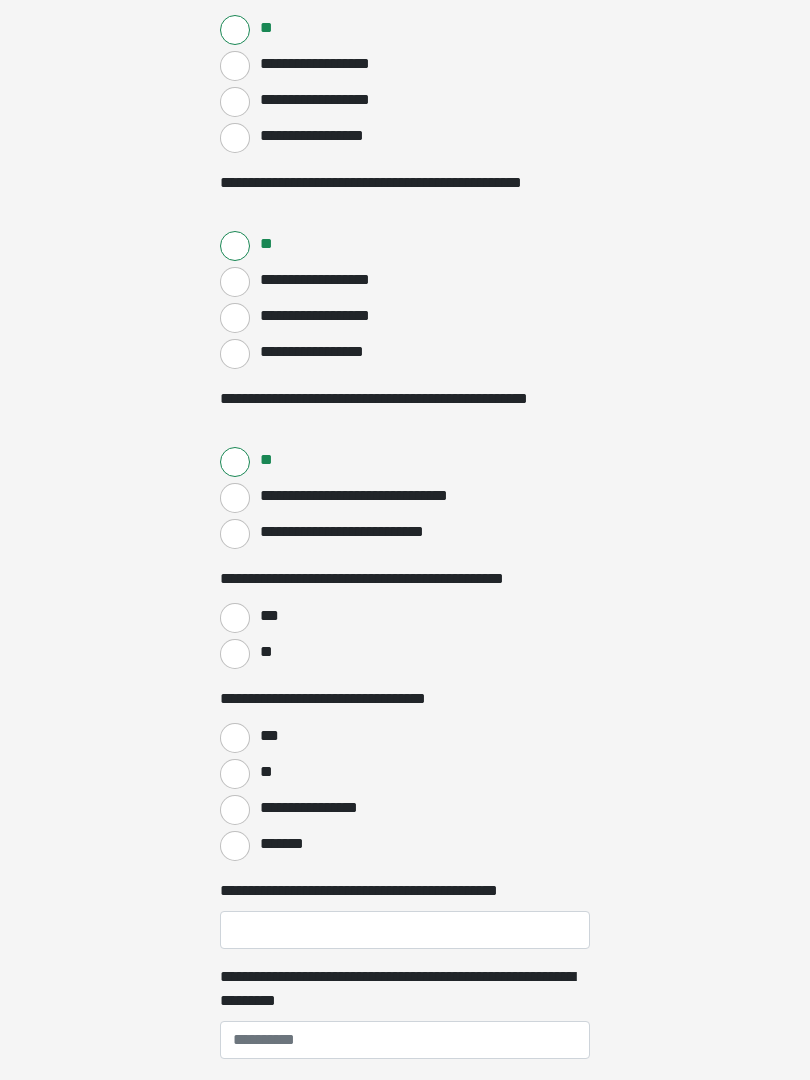 scroll, scrollTop: 1071, scrollLeft: 0, axis: vertical 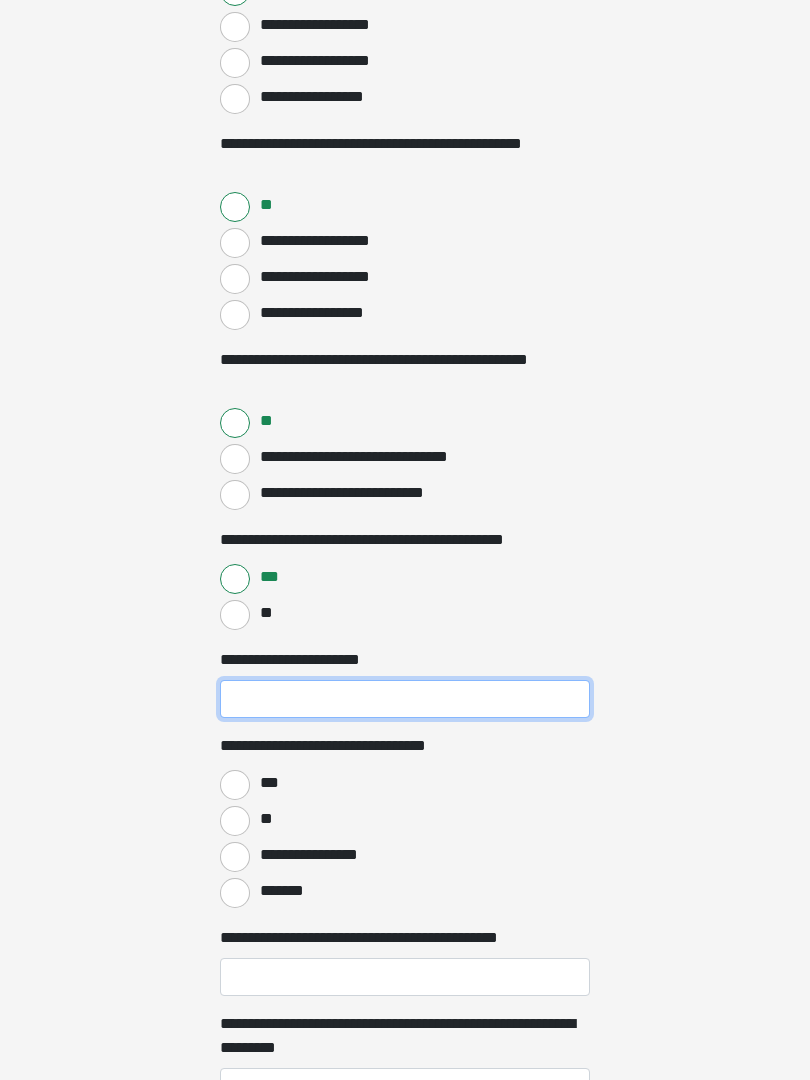 click on "**********" at bounding box center (405, 699) 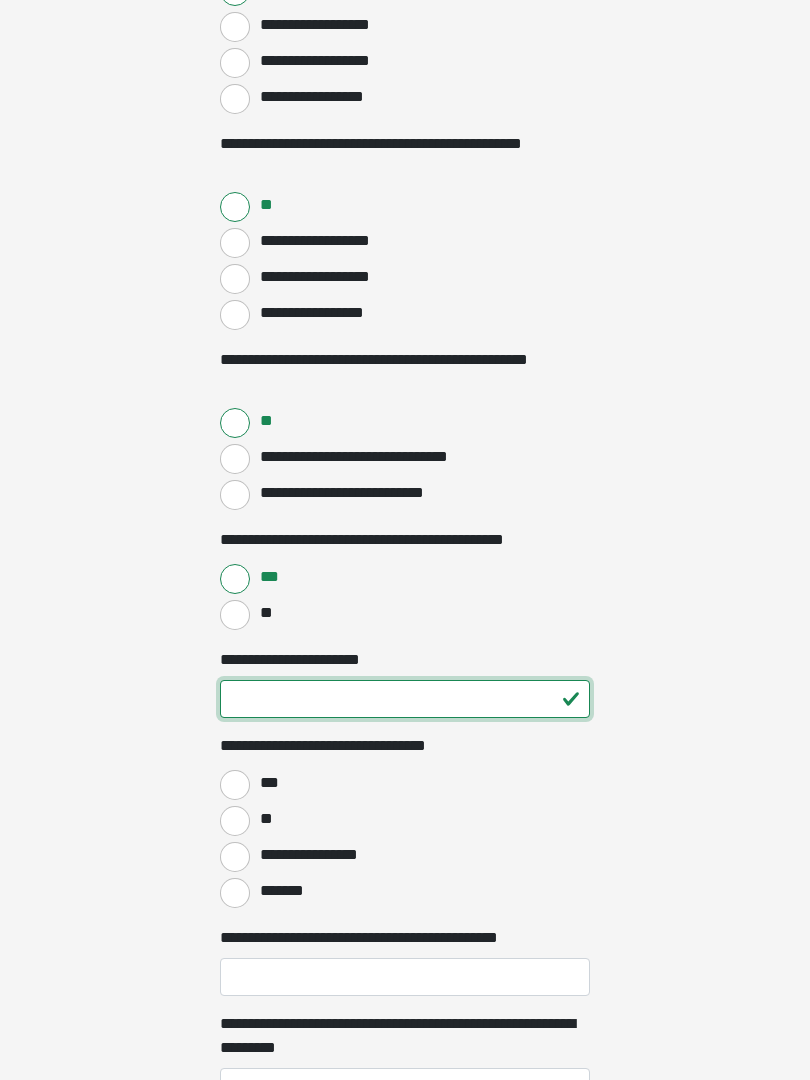 type on "*" 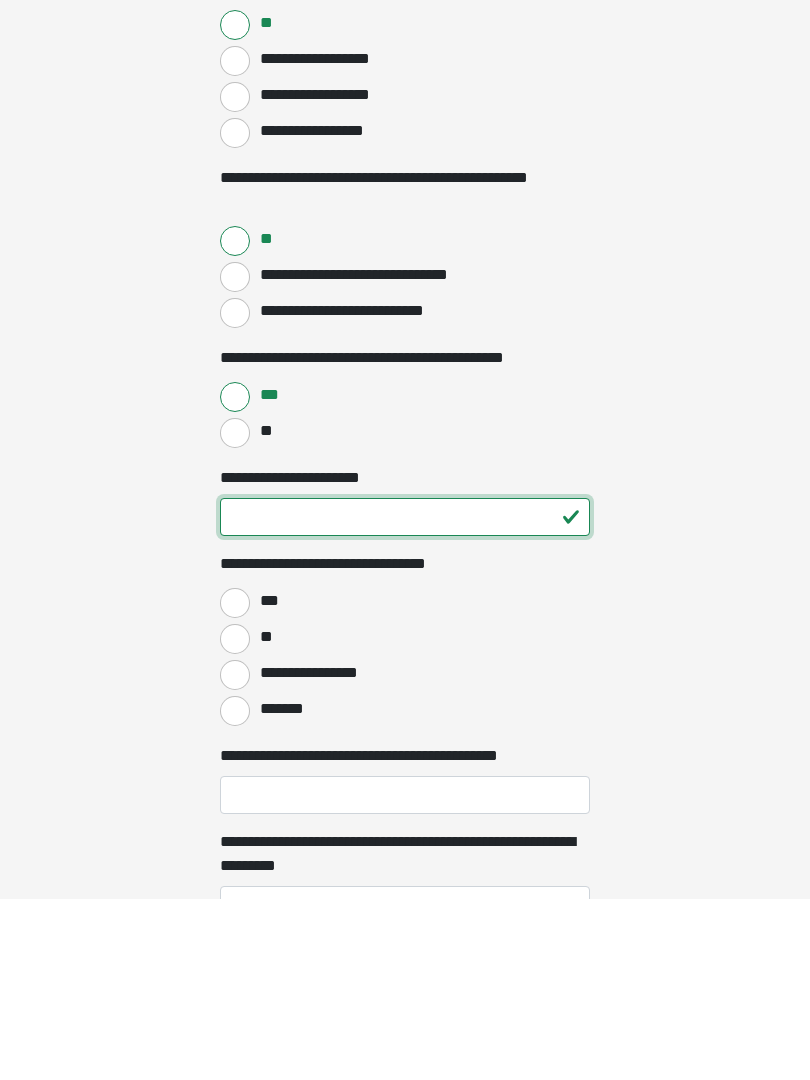 type on "**" 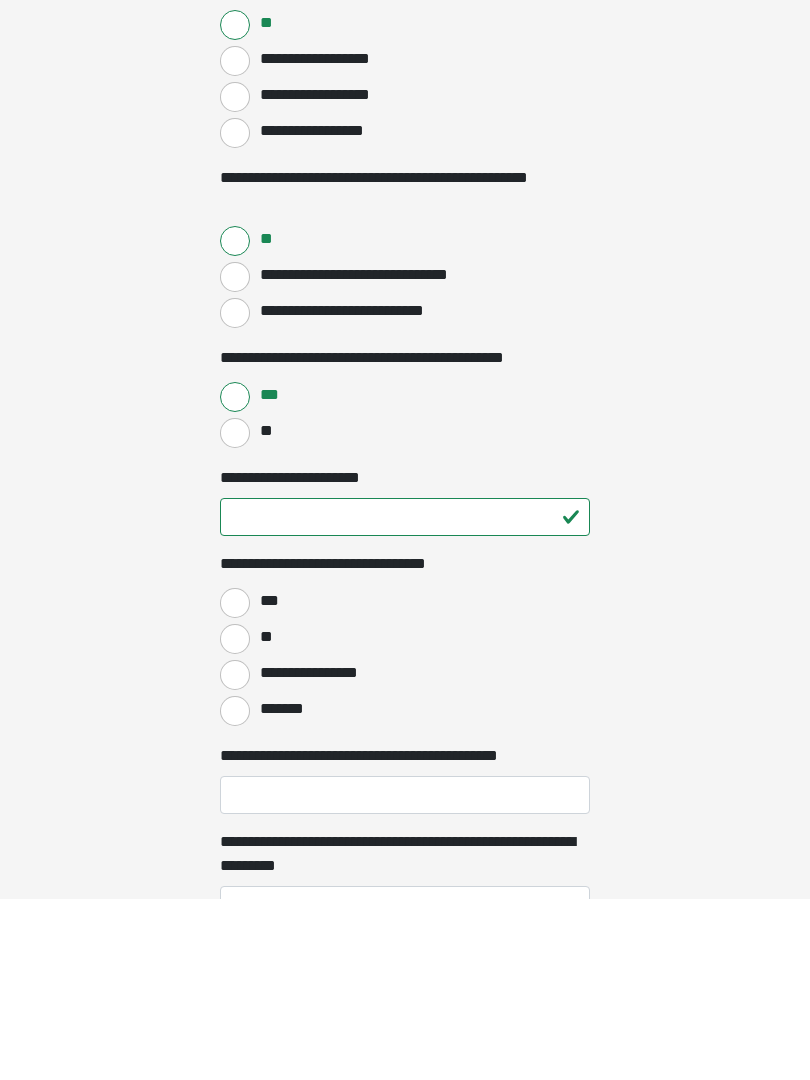 click on "**" at bounding box center (235, 821) 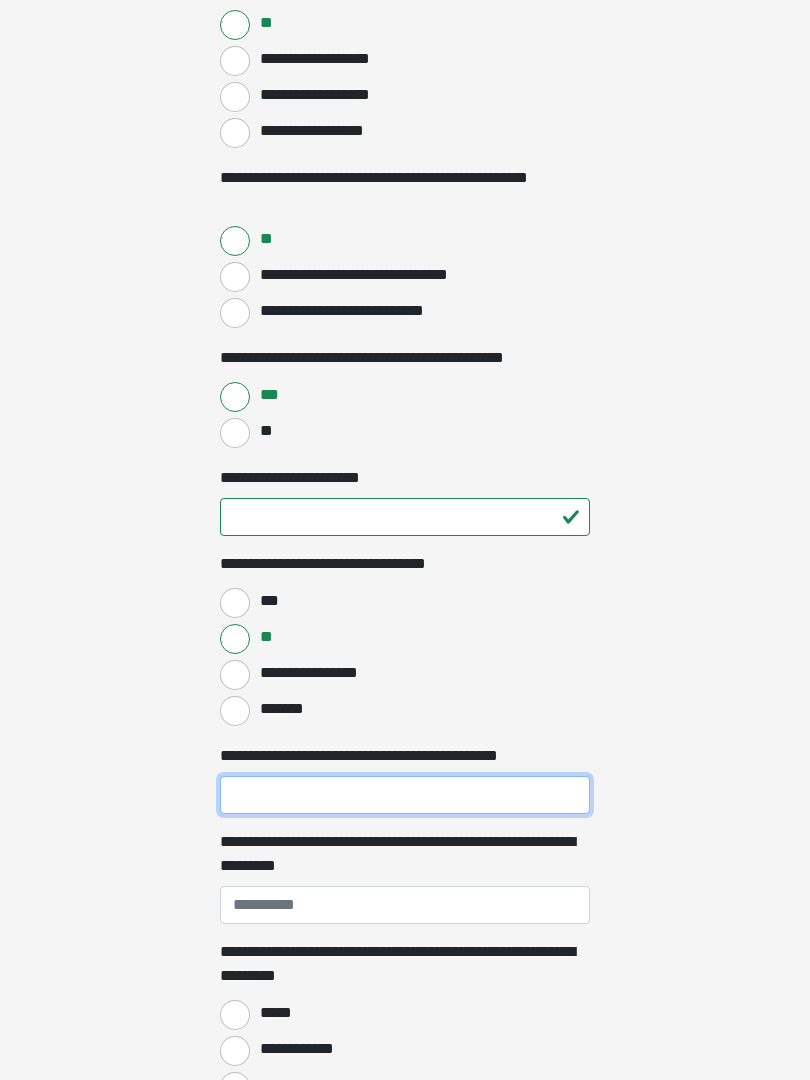 click on "**********" at bounding box center (405, 795) 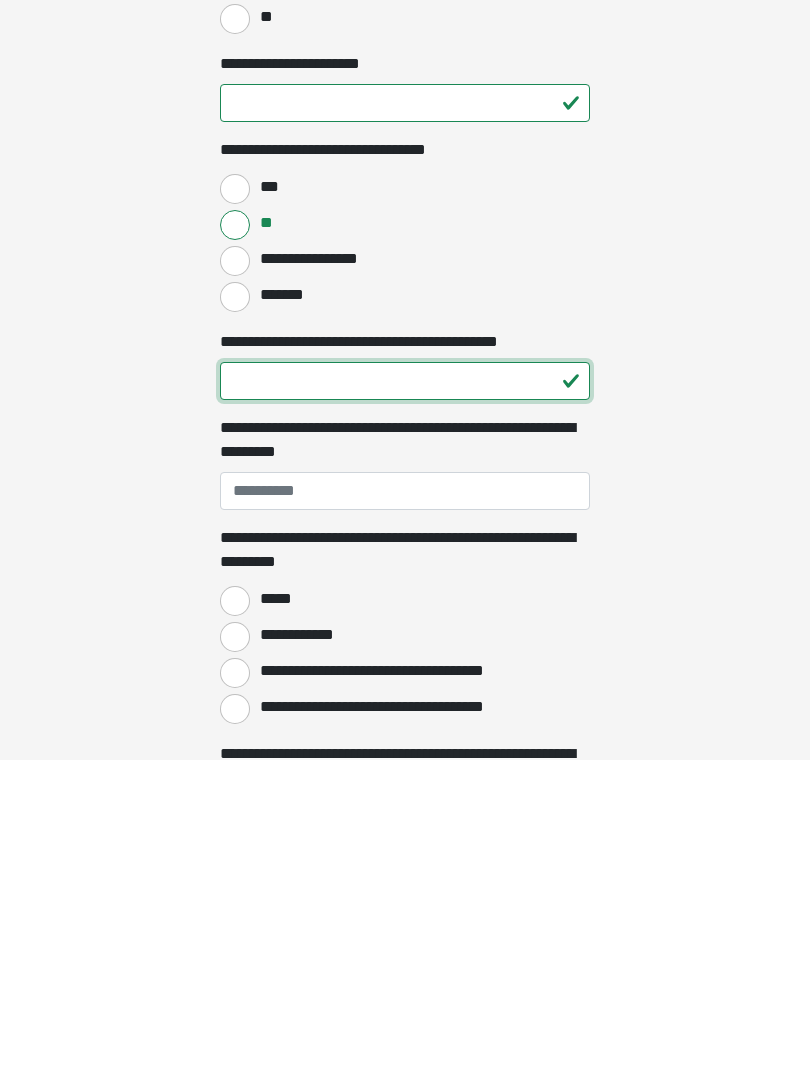 type on "**" 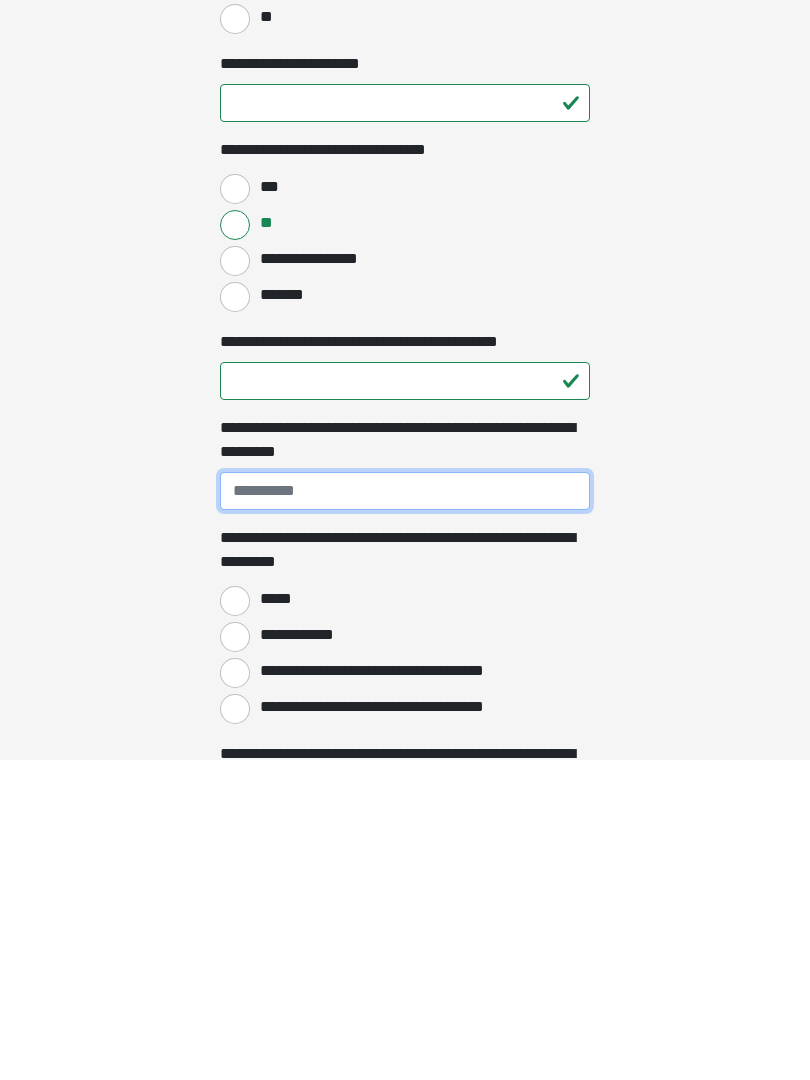 click on "**********" at bounding box center [405, 811] 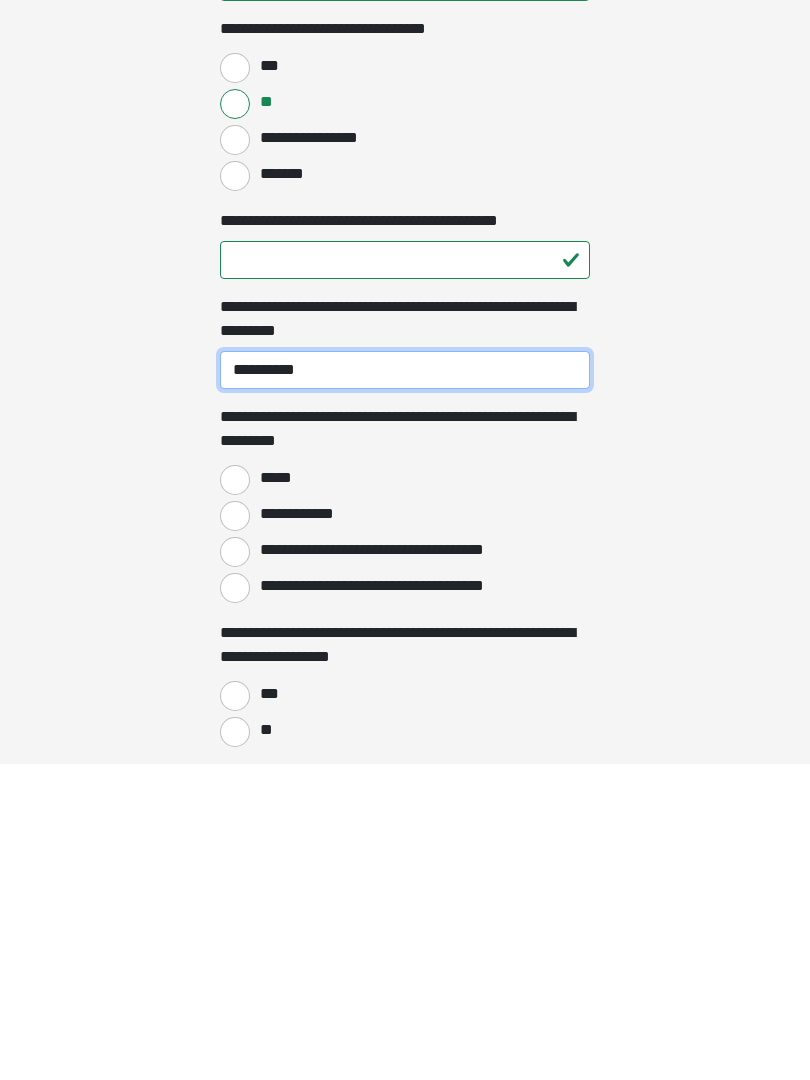 type on "**********" 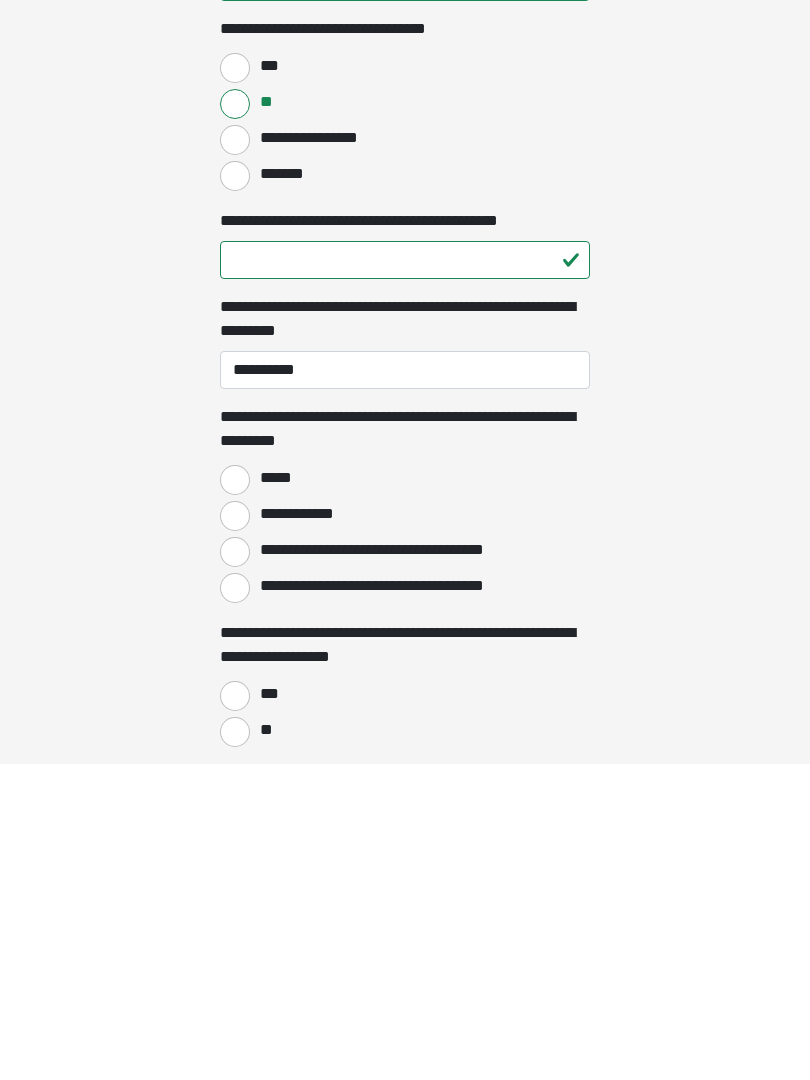 click on "*****" at bounding box center [235, 797] 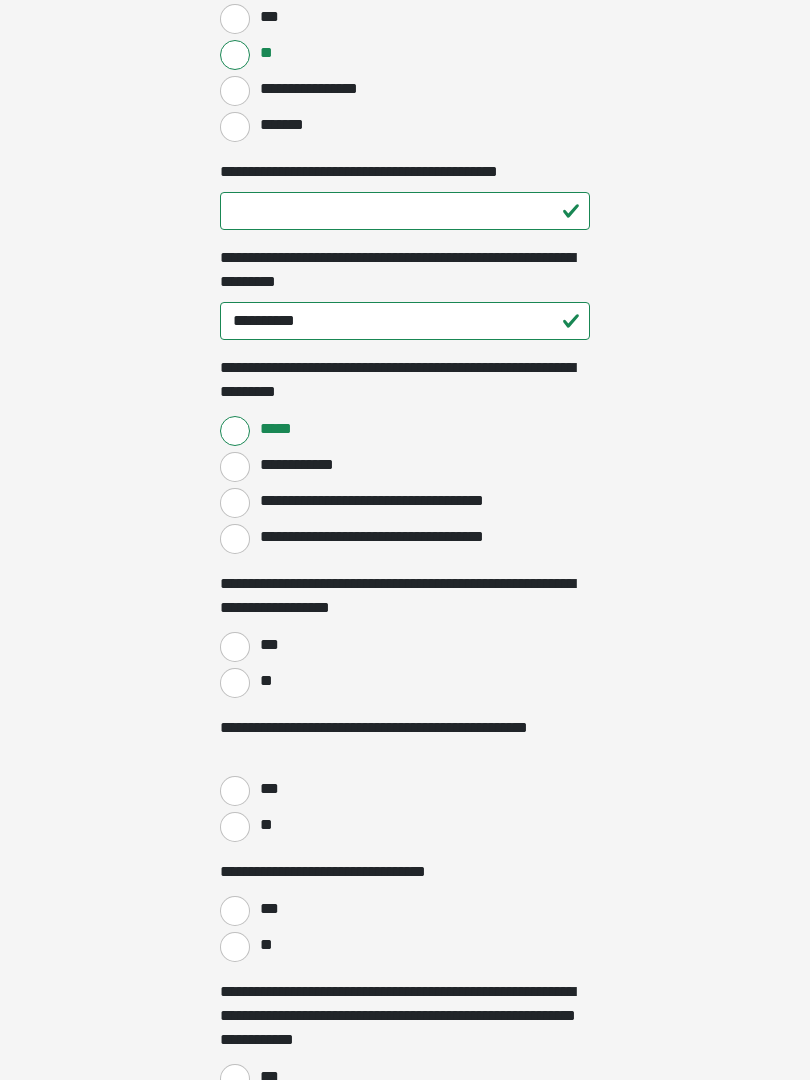 scroll, scrollTop: 1876, scrollLeft: 0, axis: vertical 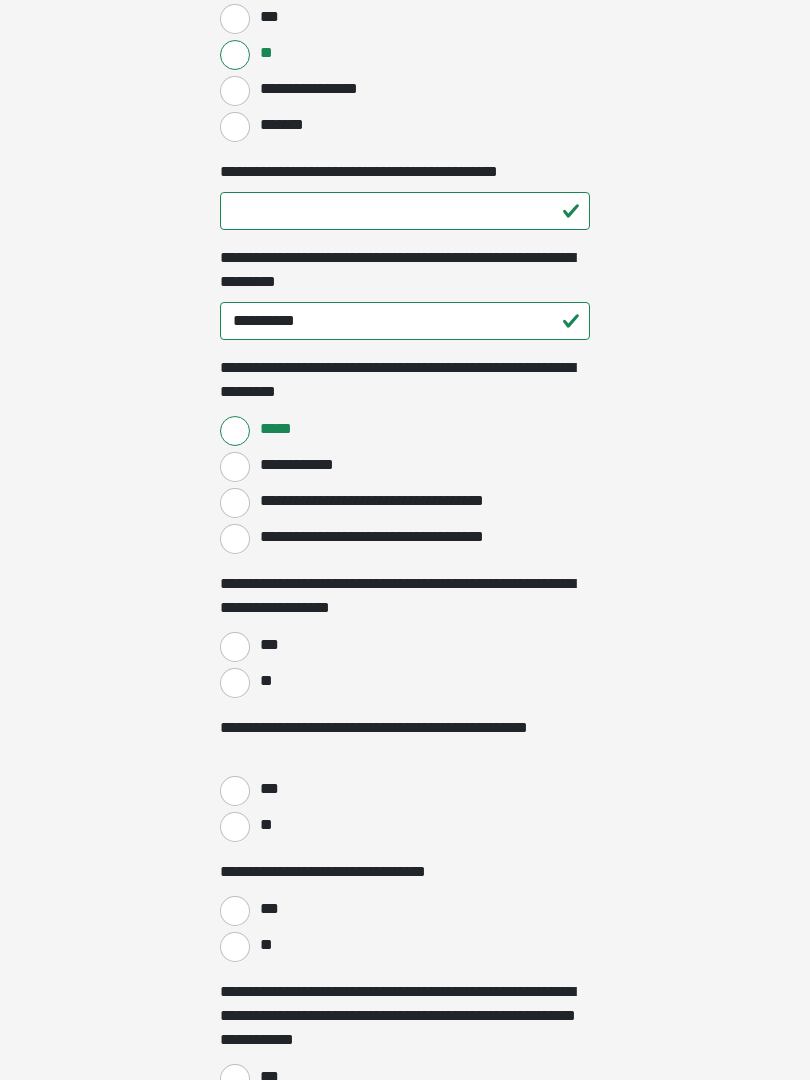 click on "**" at bounding box center (265, 681) 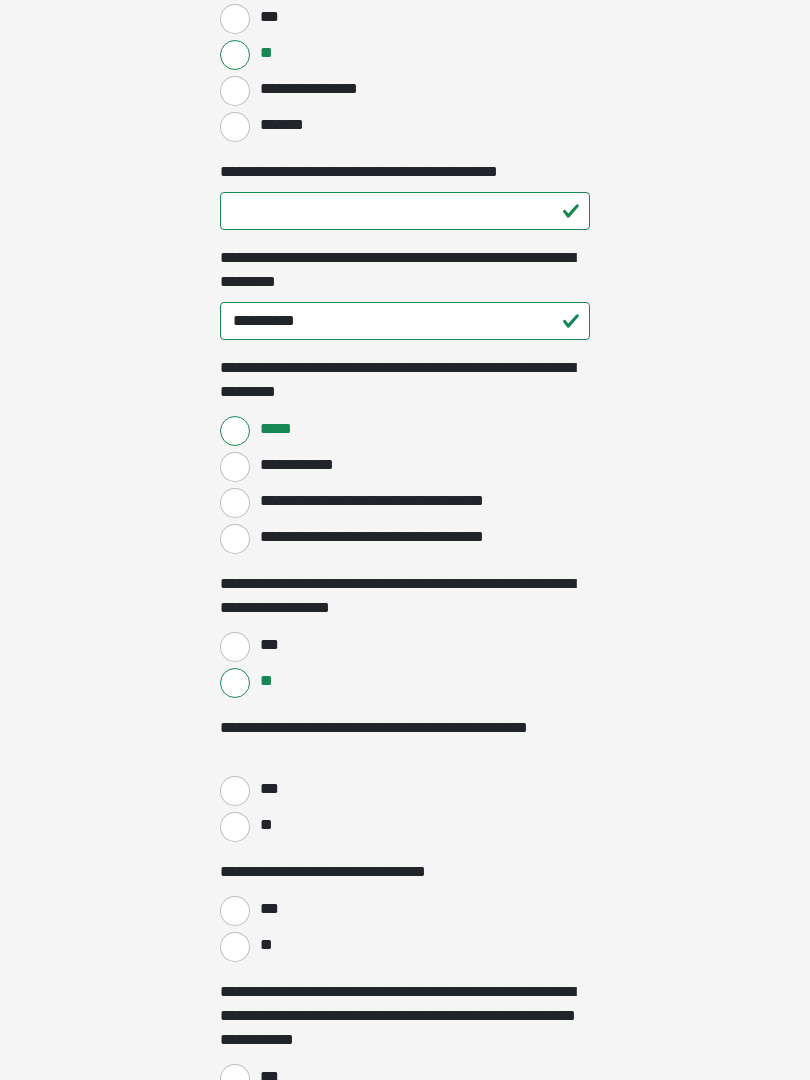 click on "**" at bounding box center (235, 827) 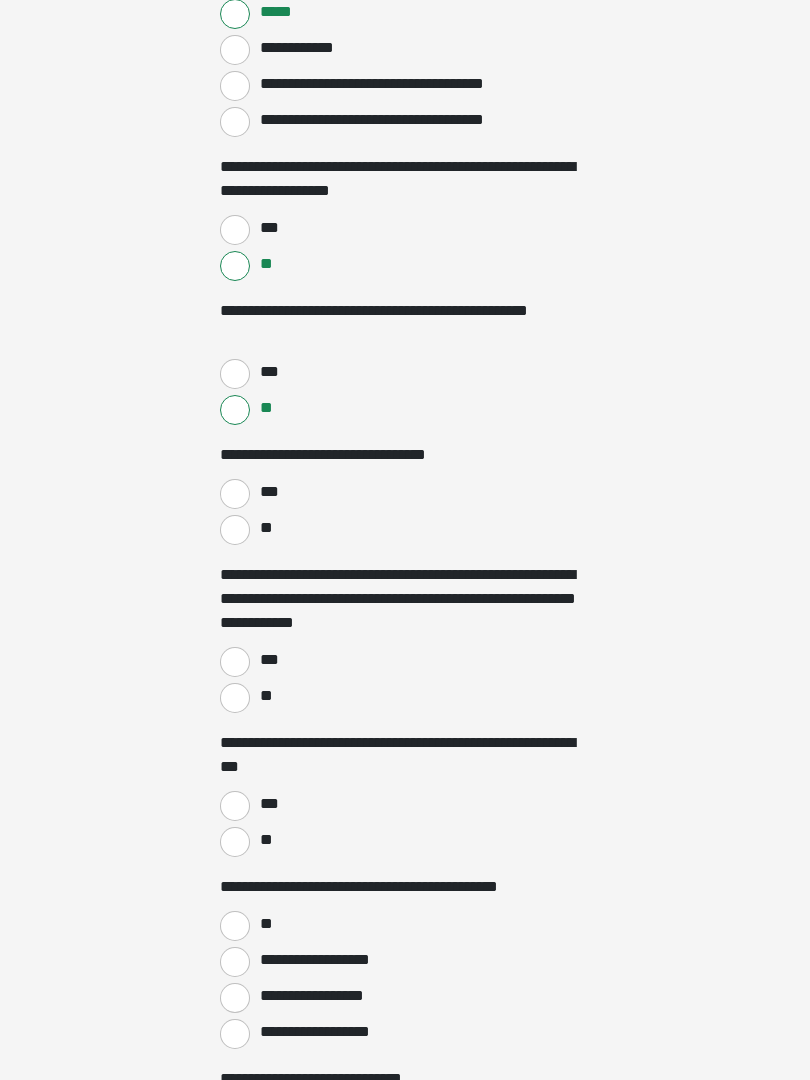 scroll, scrollTop: 2291, scrollLeft: 0, axis: vertical 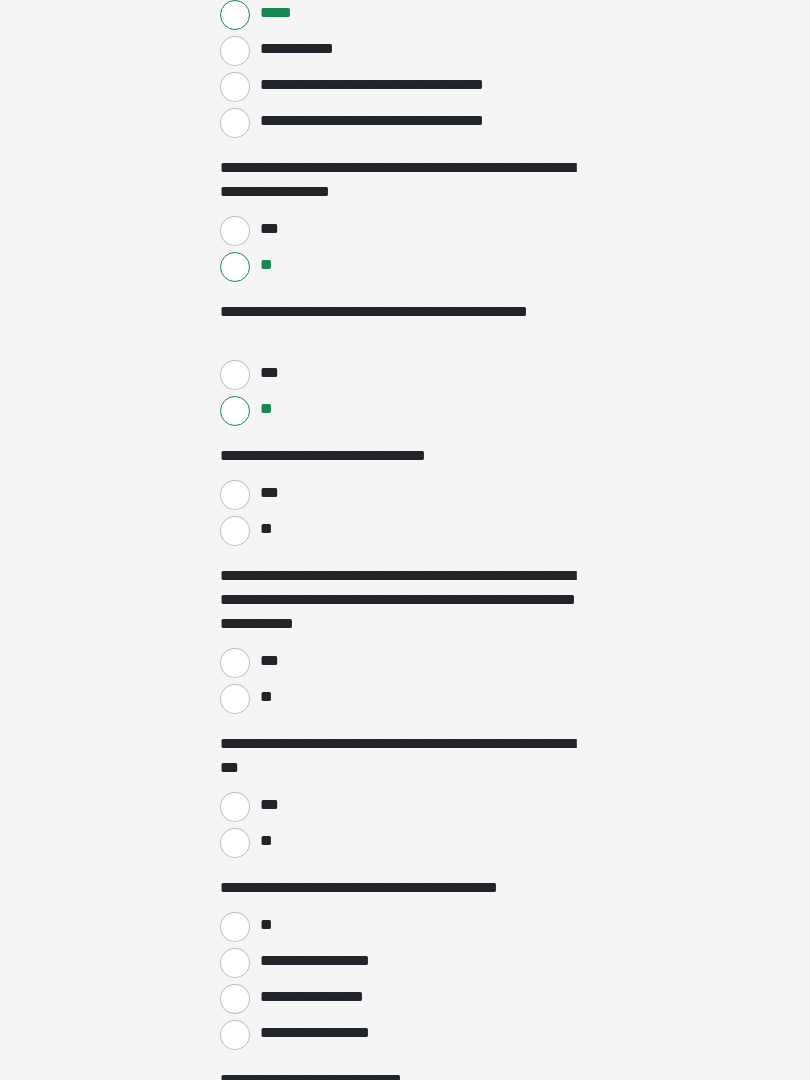 click on "**" at bounding box center (235, 532) 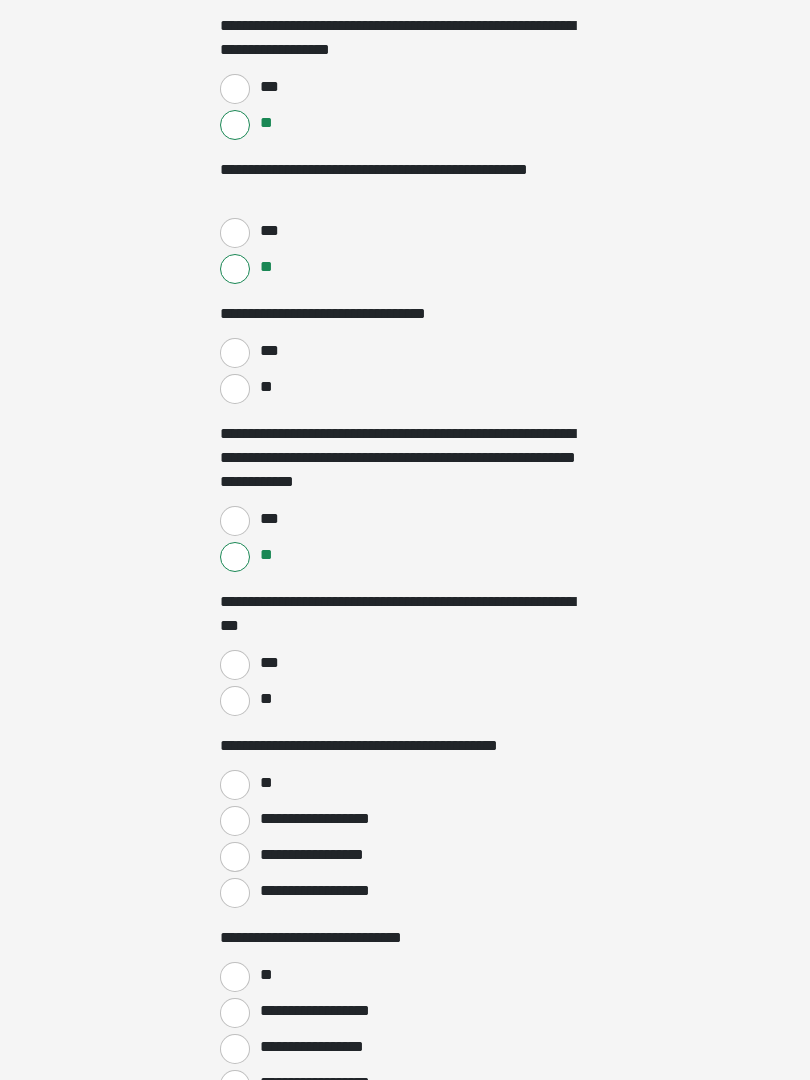 click on "***" at bounding box center [235, 665] 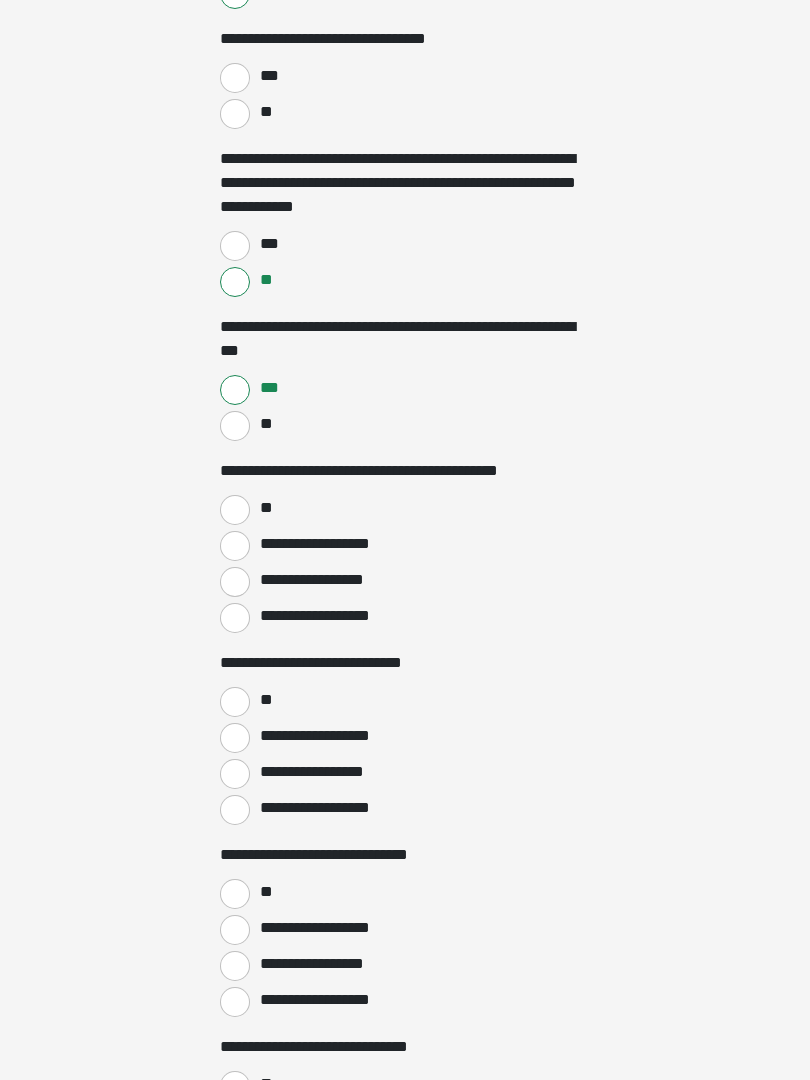 scroll, scrollTop: 2709, scrollLeft: 0, axis: vertical 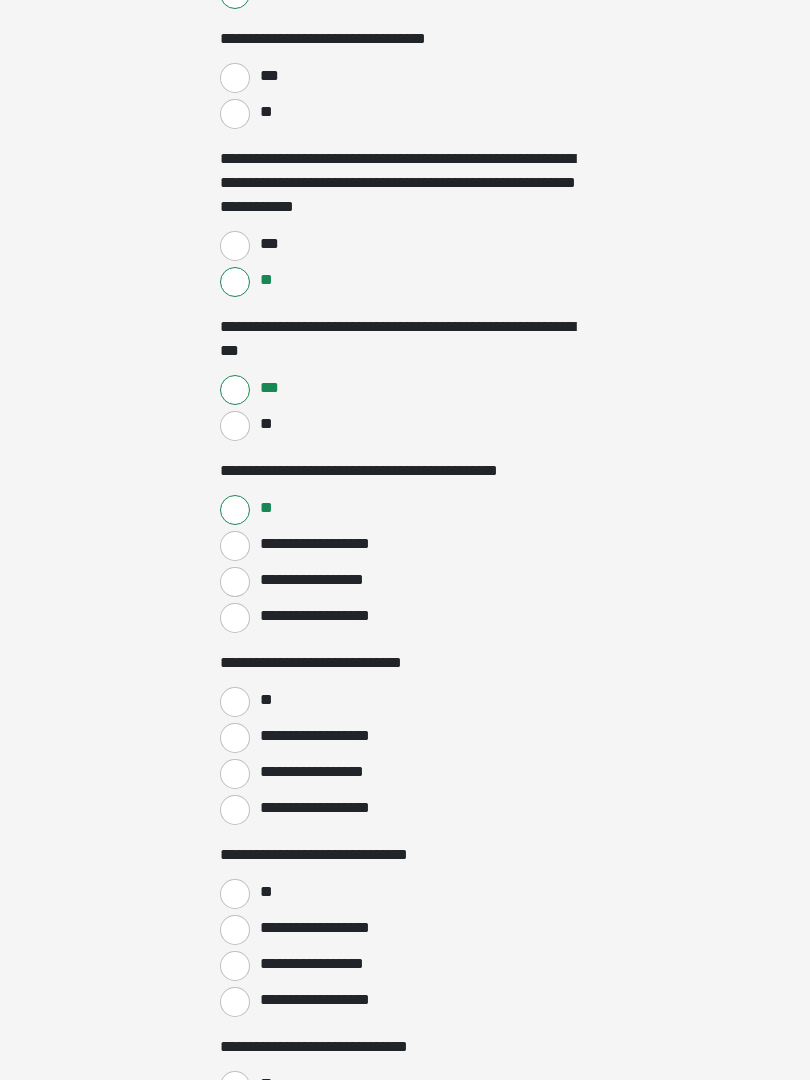 click on "**********" at bounding box center [235, 774] 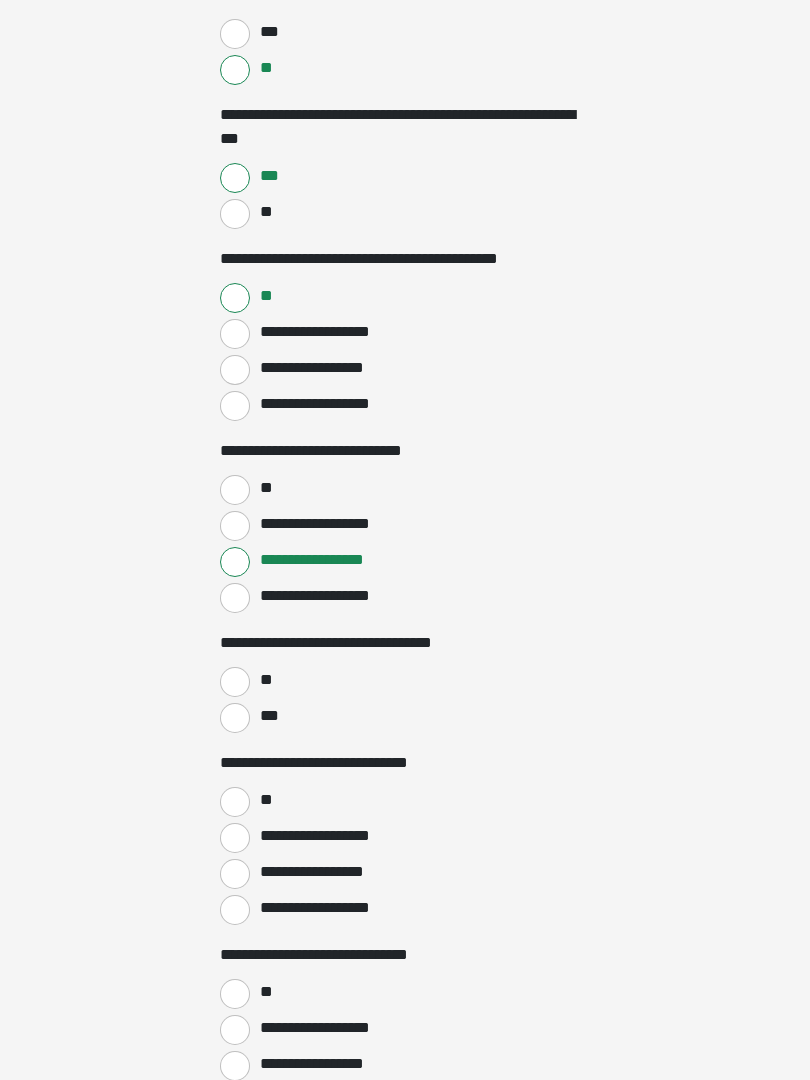 scroll, scrollTop: 2921, scrollLeft: 0, axis: vertical 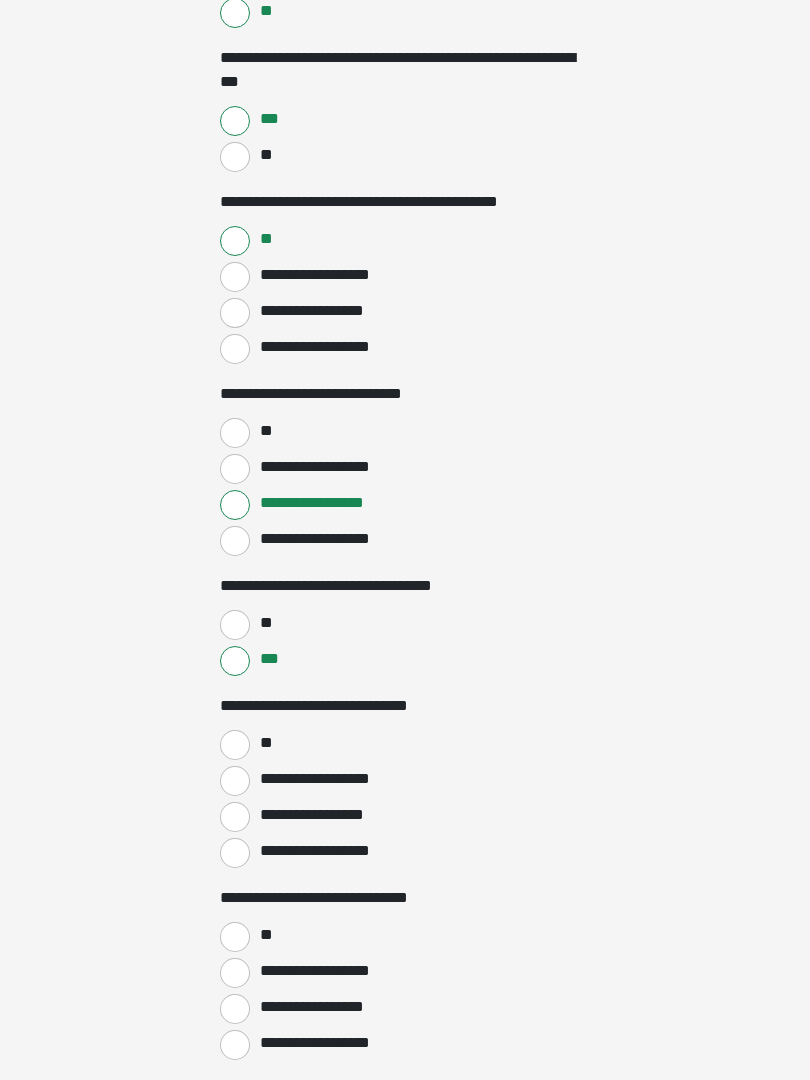 click on "**" at bounding box center [235, 745] 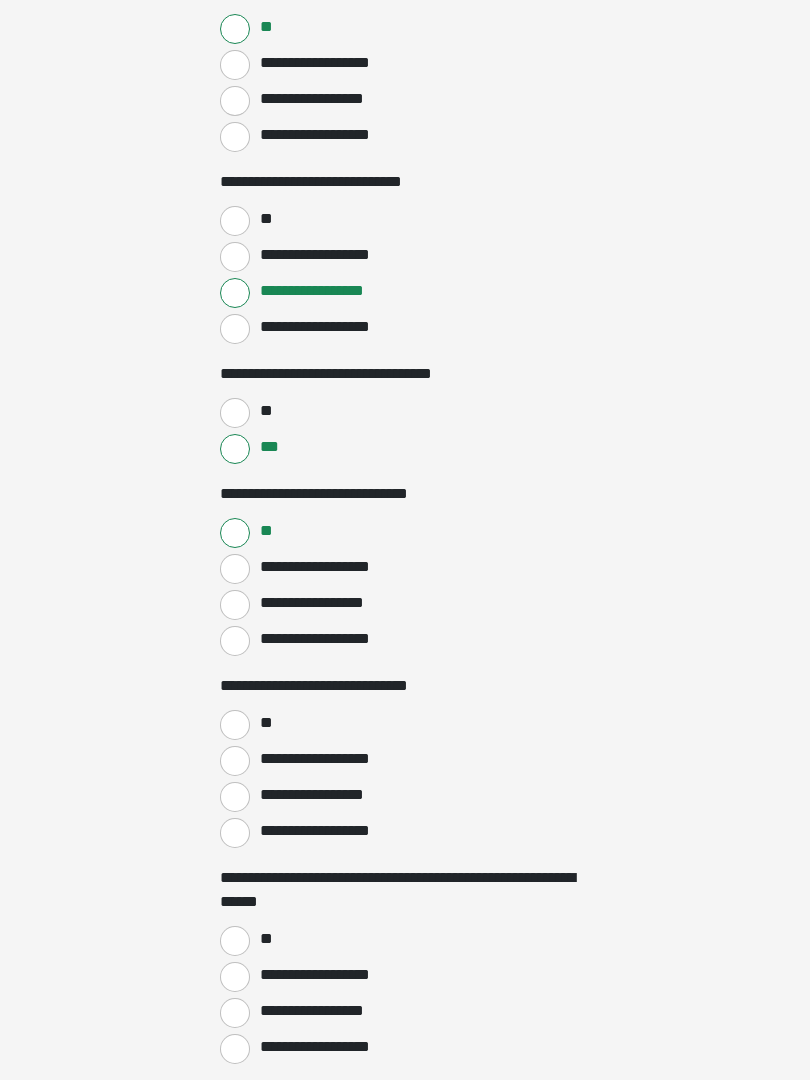 click on "**" at bounding box center [235, 726] 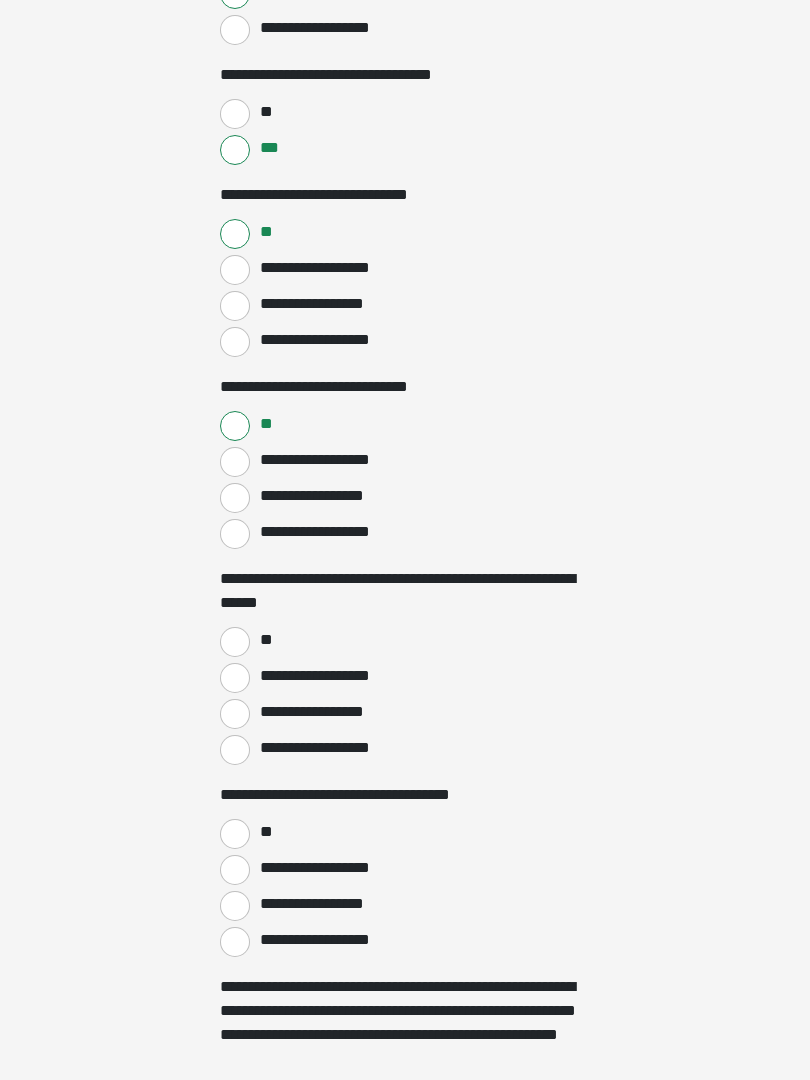 scroll, scrollTop: 3488, scrollLeft: 0, axis: vertical 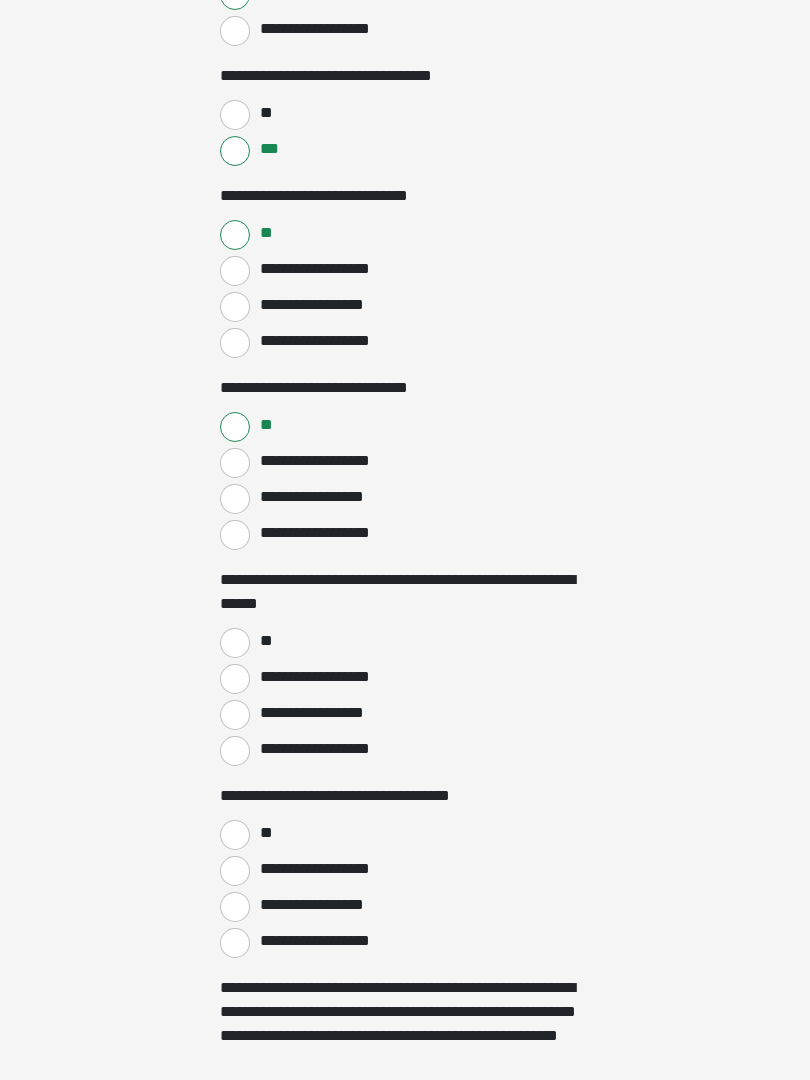 click on "**" at bounding box center [235, 643] 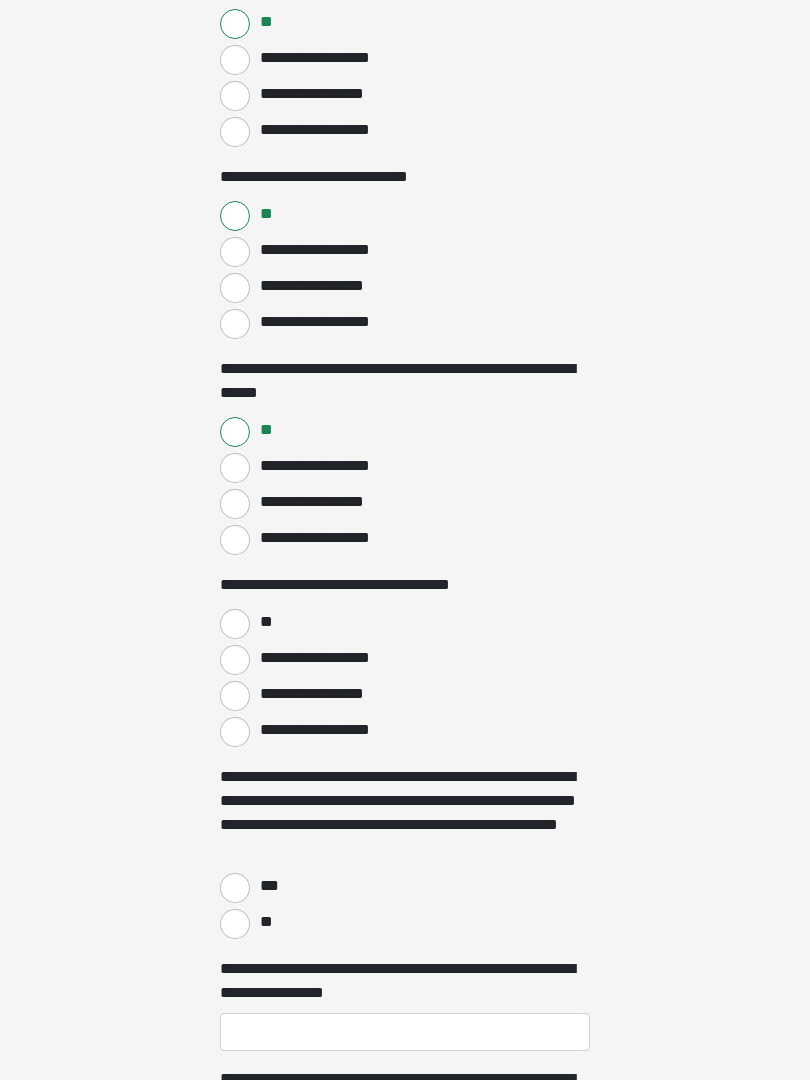scroll, scrollTop: 3700, scrollLeft: 0, axis: vertical 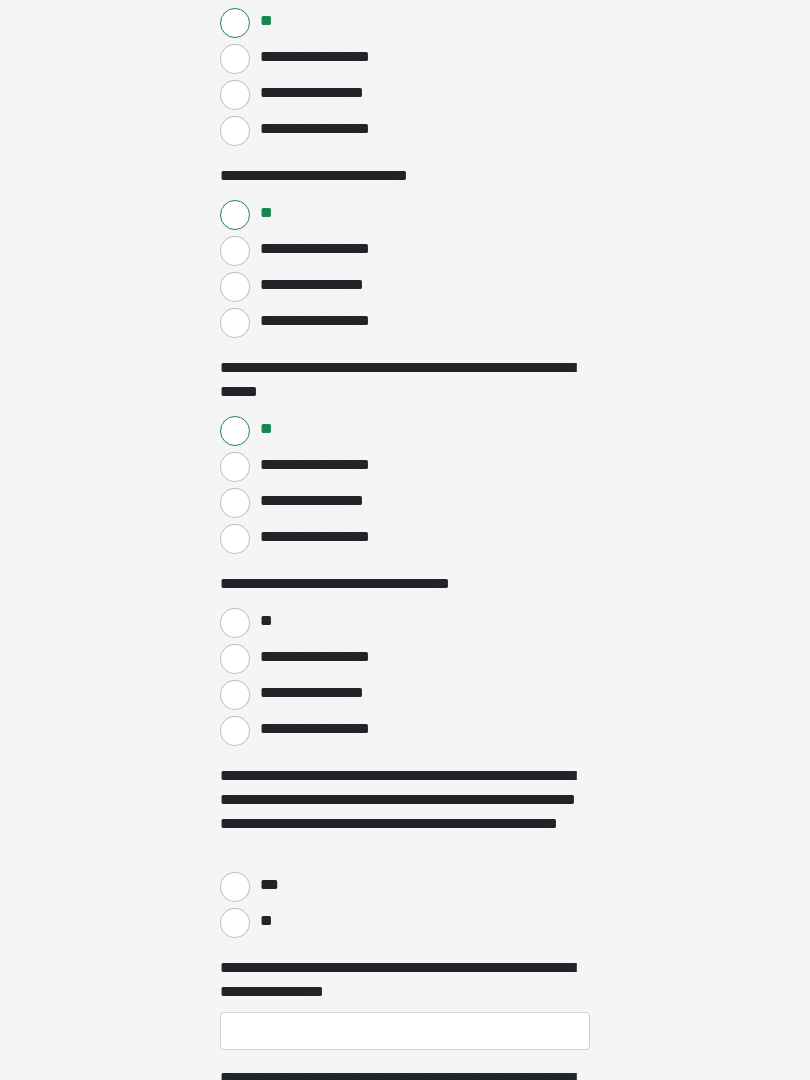 click on "**" at bounding box center (235, 623) 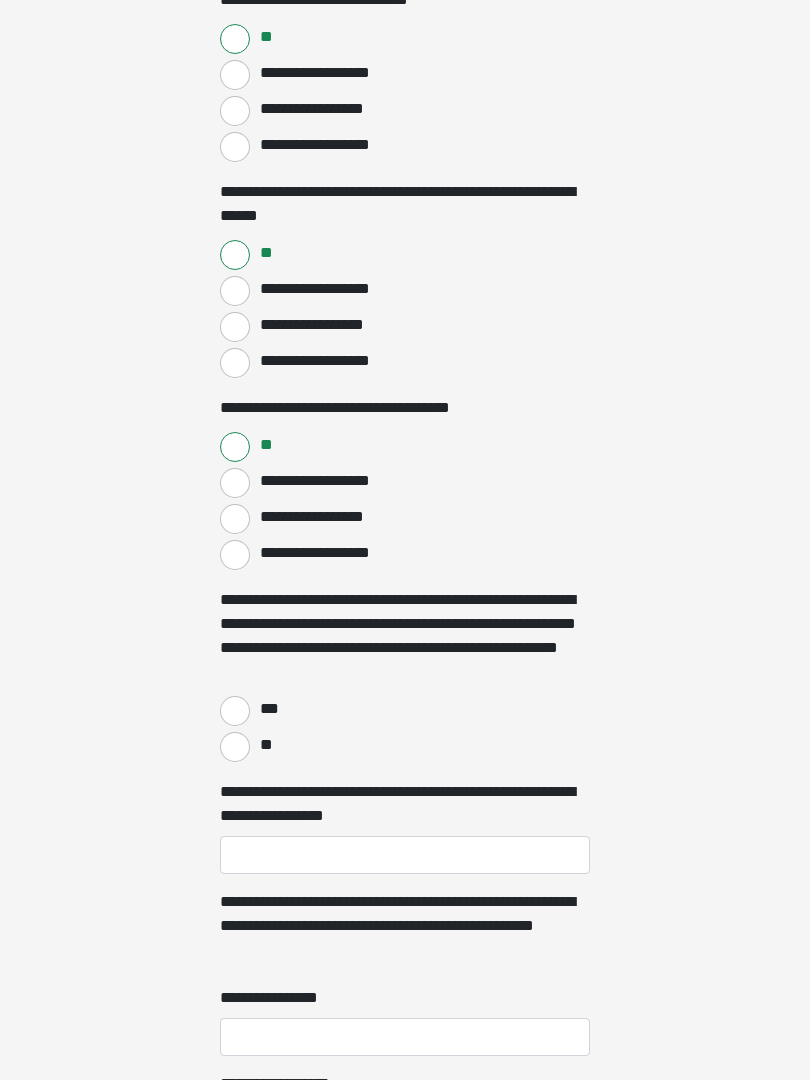 click on "**" at bounding box center (235, 747) 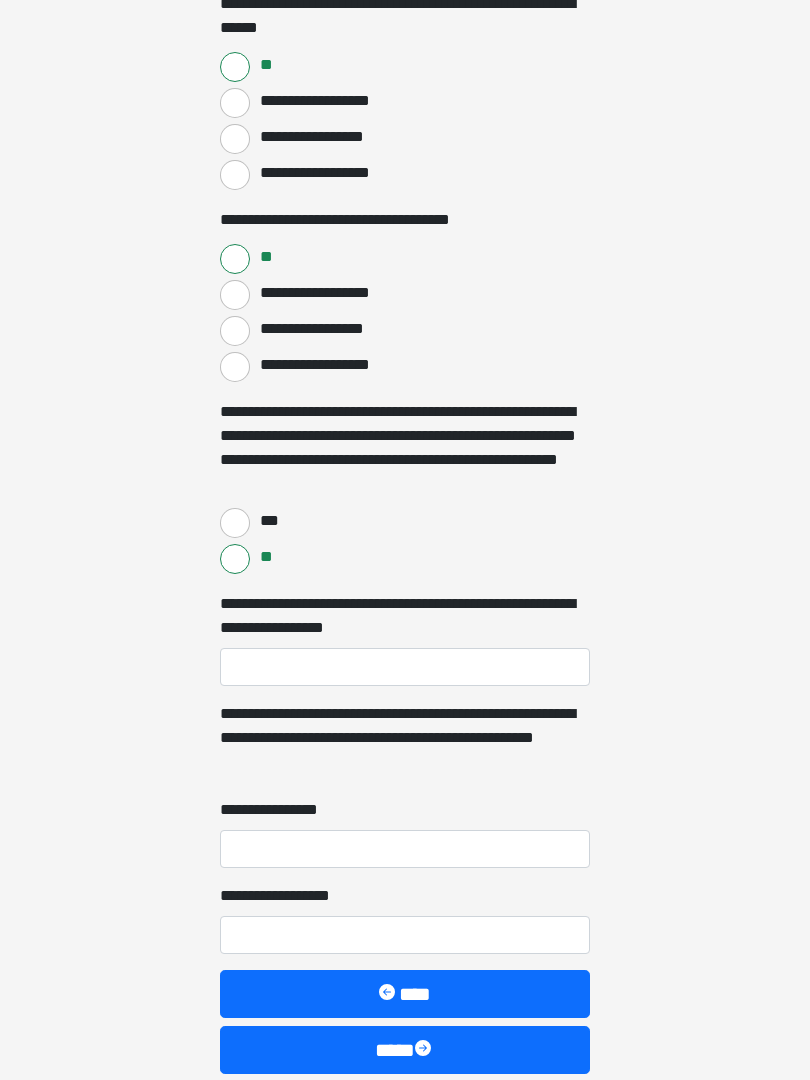 scroll, scrollTop: 4067, scrollLeft: 0, axis: vertical 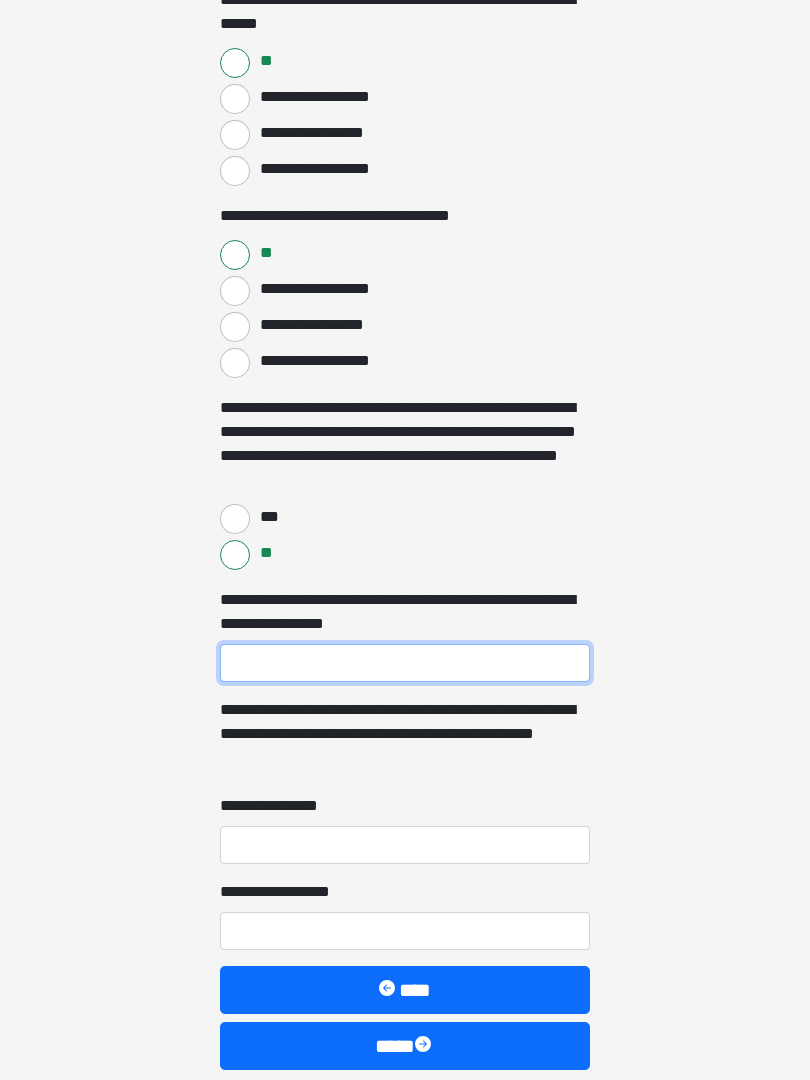 click on "**********" at bounding box center [405, 664] 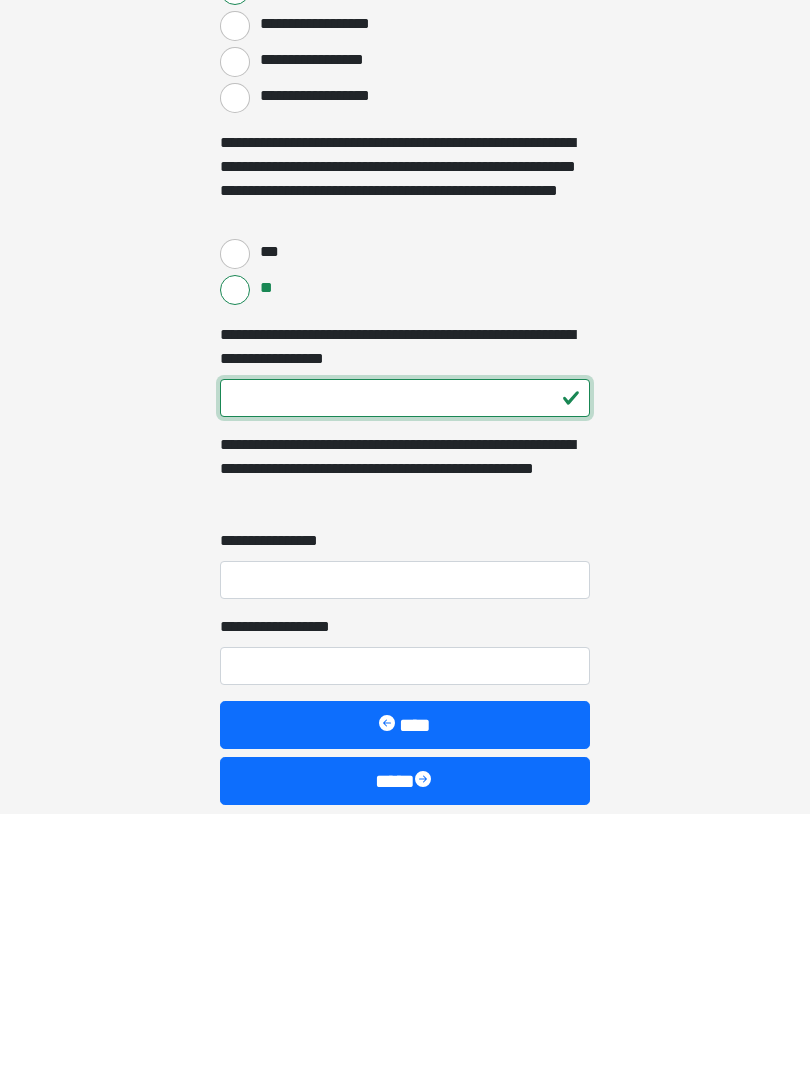 type on "***" 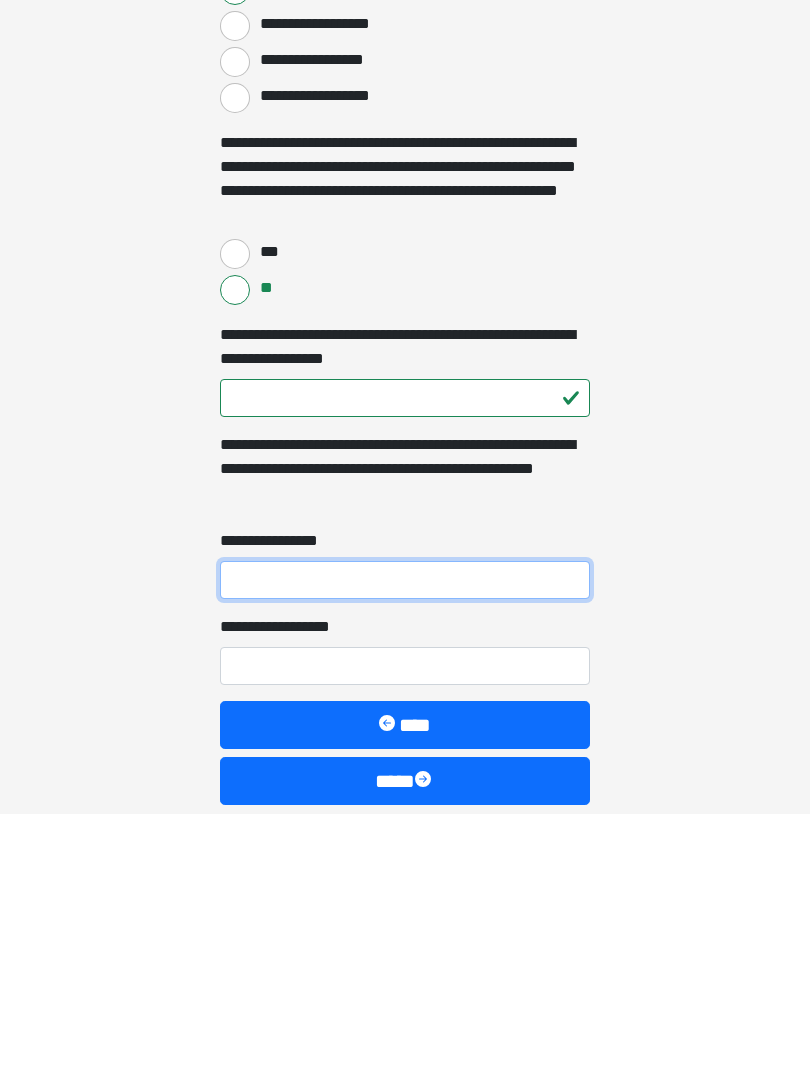 click on "**********" at bounding box center [405, 846] 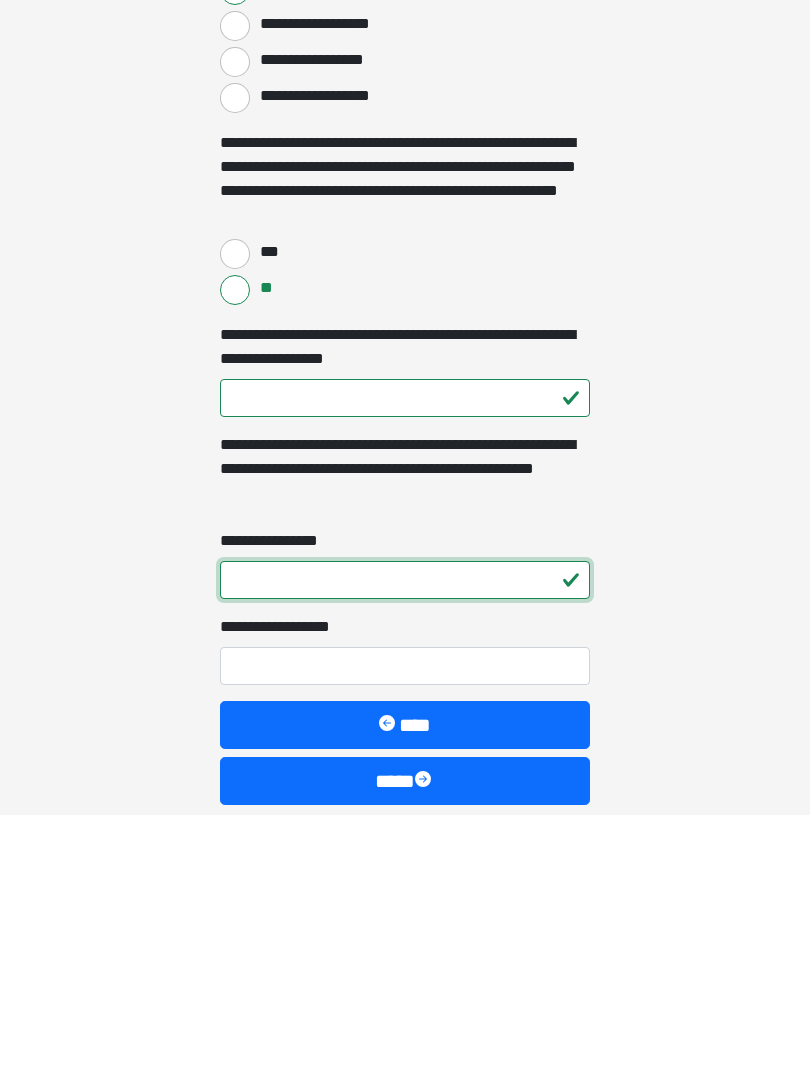 type on "*" 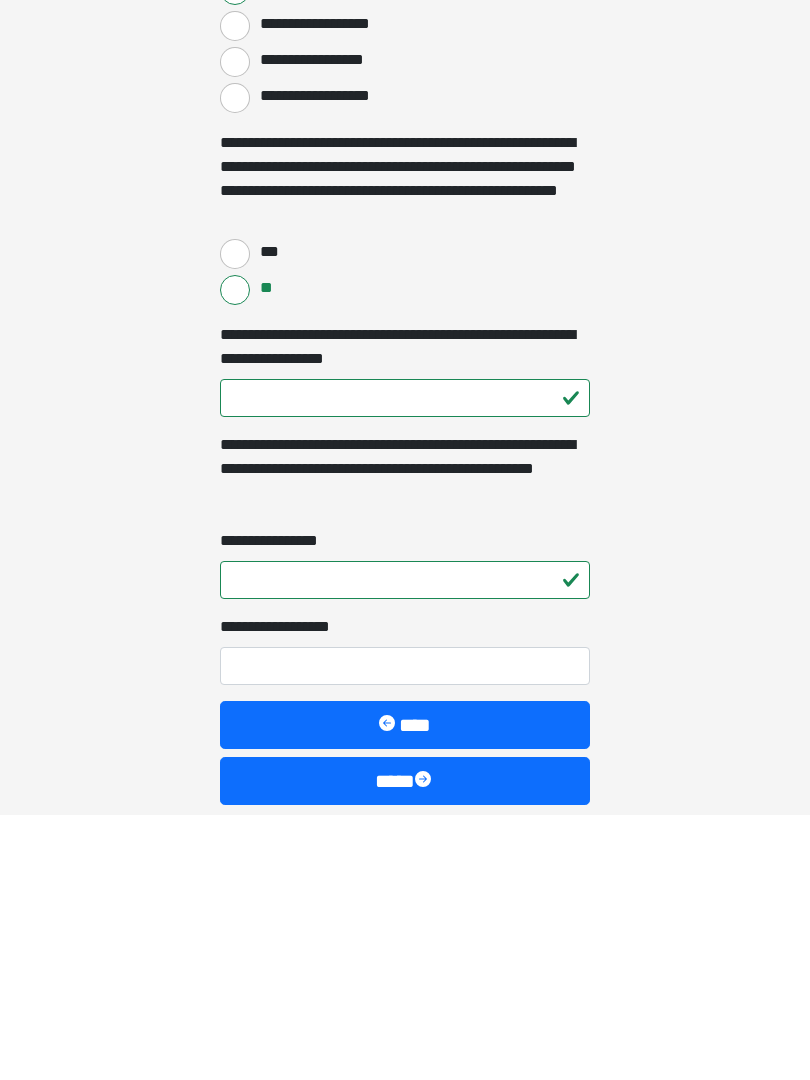 click on "**********" at bounding box center [405, 932] 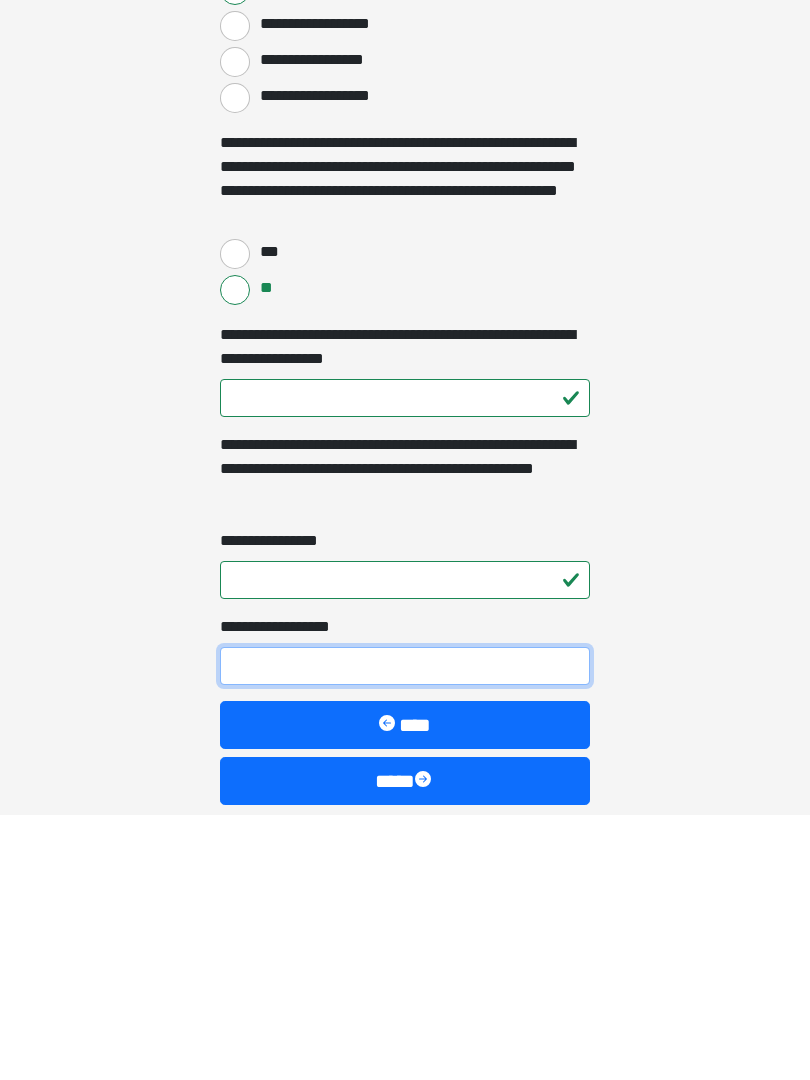 type on "*" 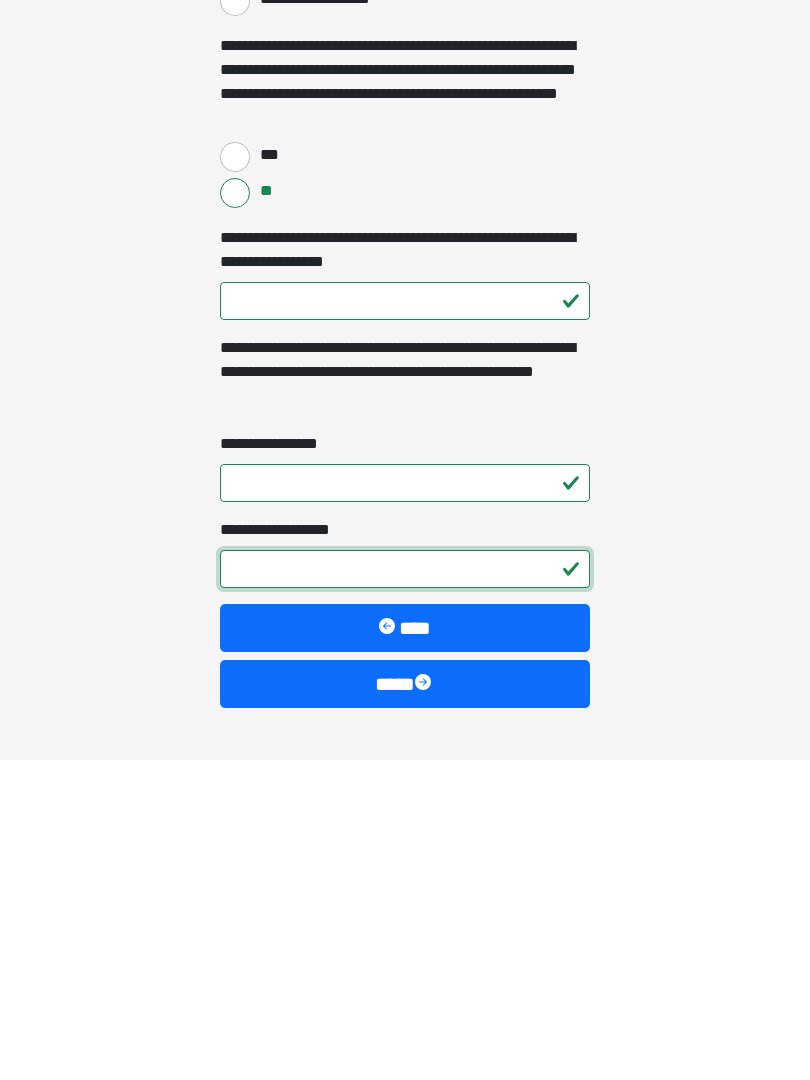scroll, scrollTop: 4161, scrollLeft: 0, axis: vertical 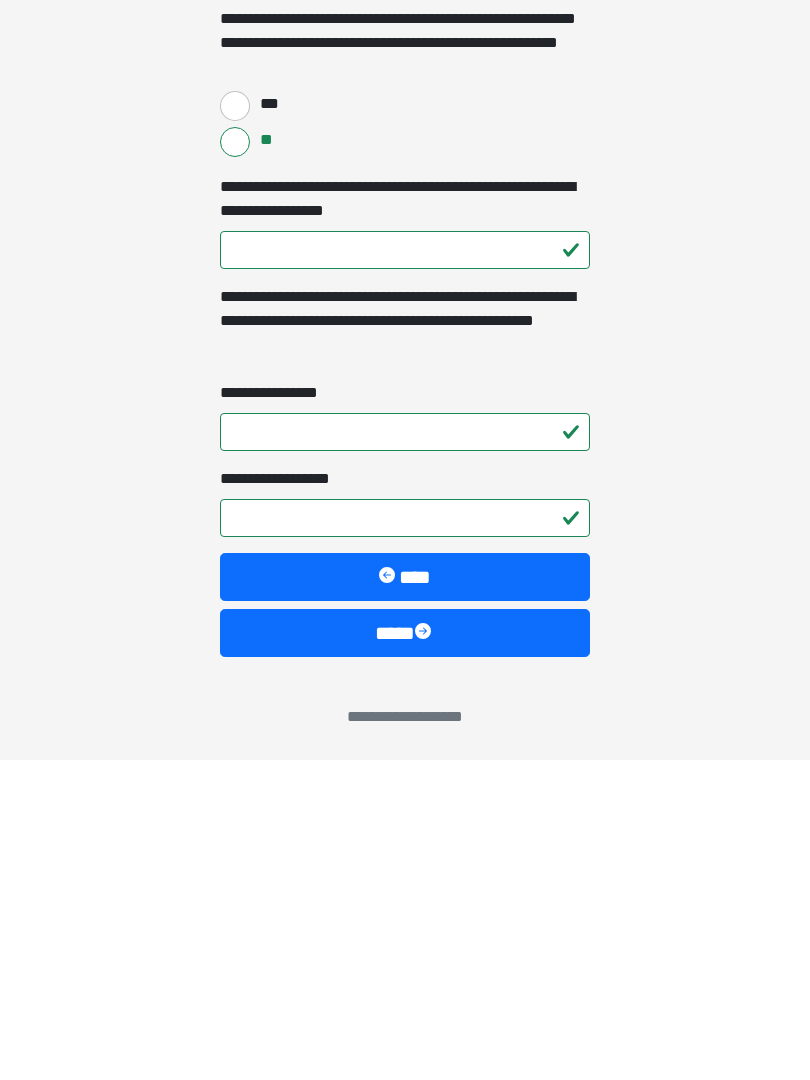 click on "****" at bounding box center [405, 953] 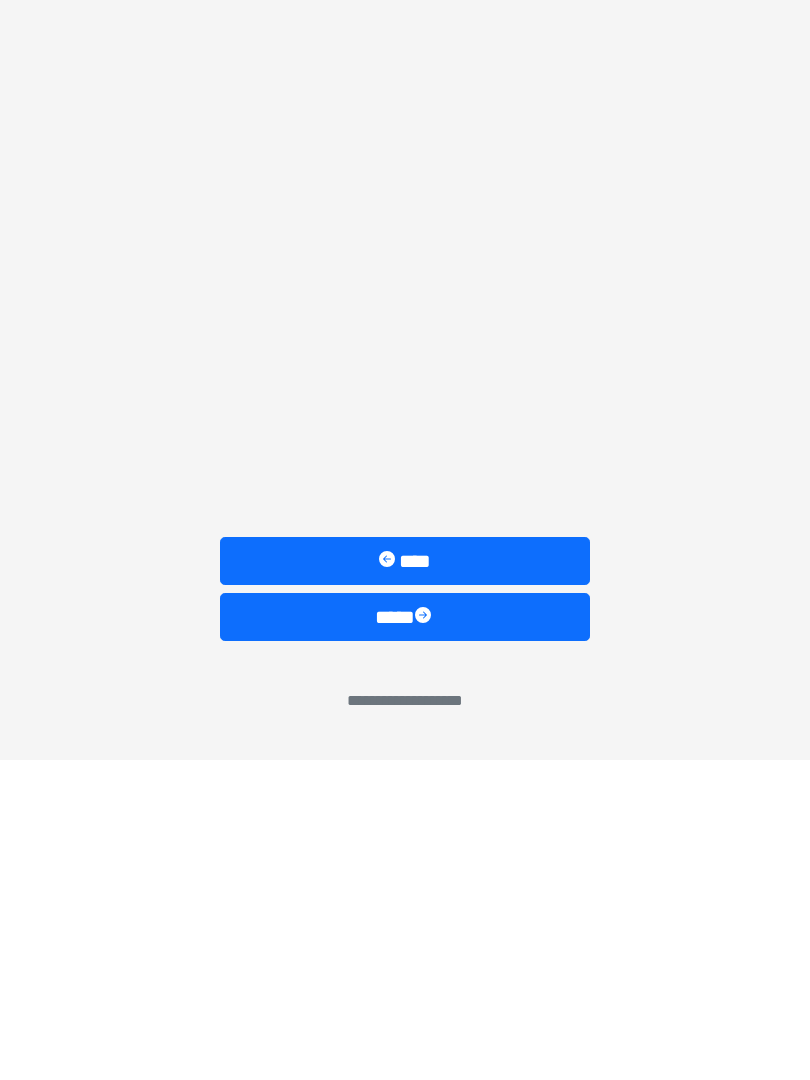 scroll, scrollTop: 0, scrollLeft: 0, axis: both 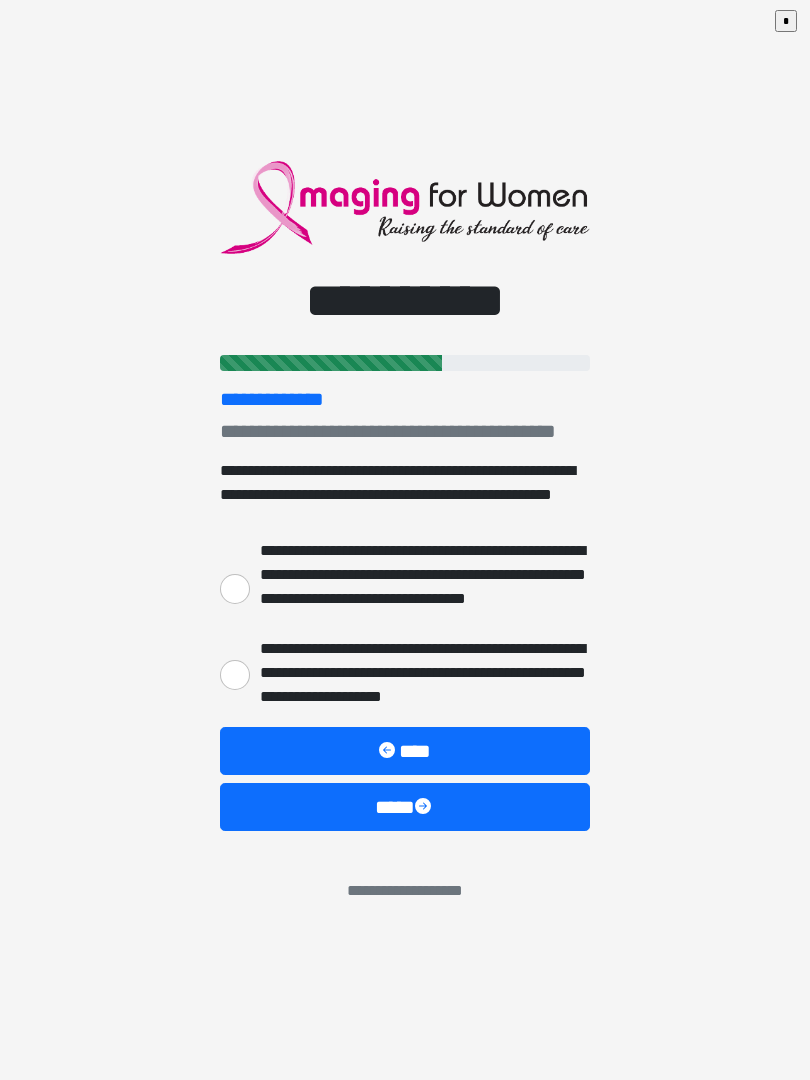click on "**********" at bounding box center [235, 675] 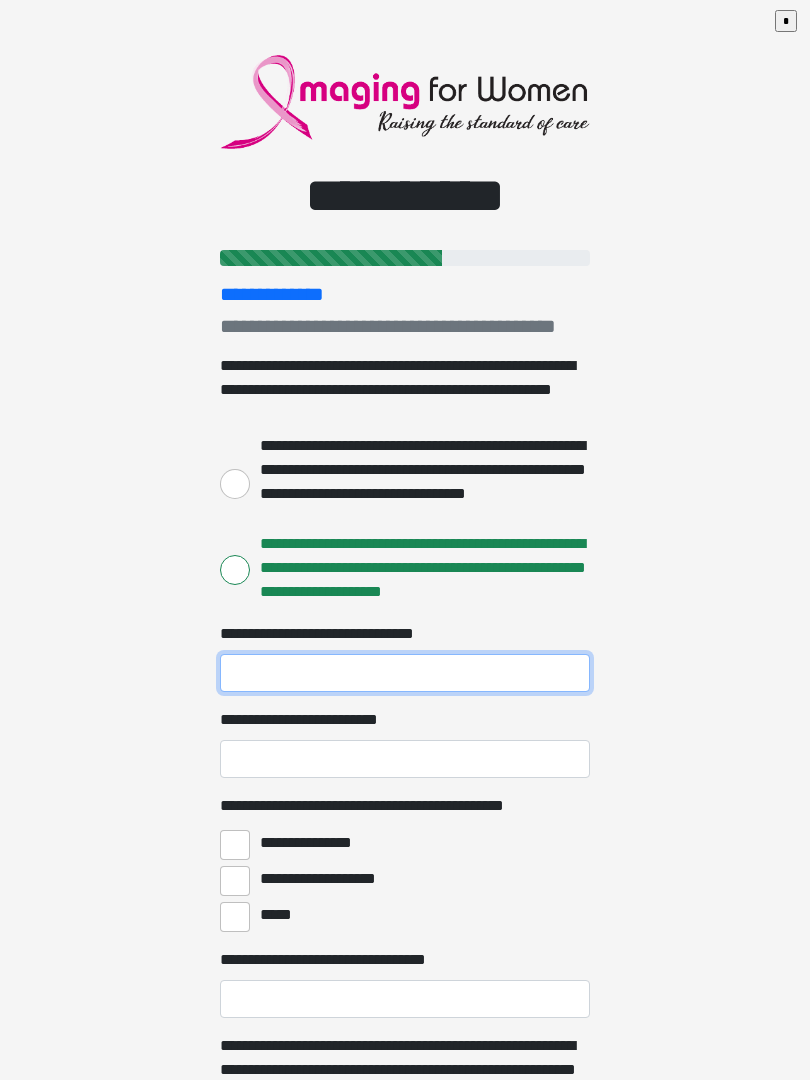 click on "**********" at bounding box center (405, 673) 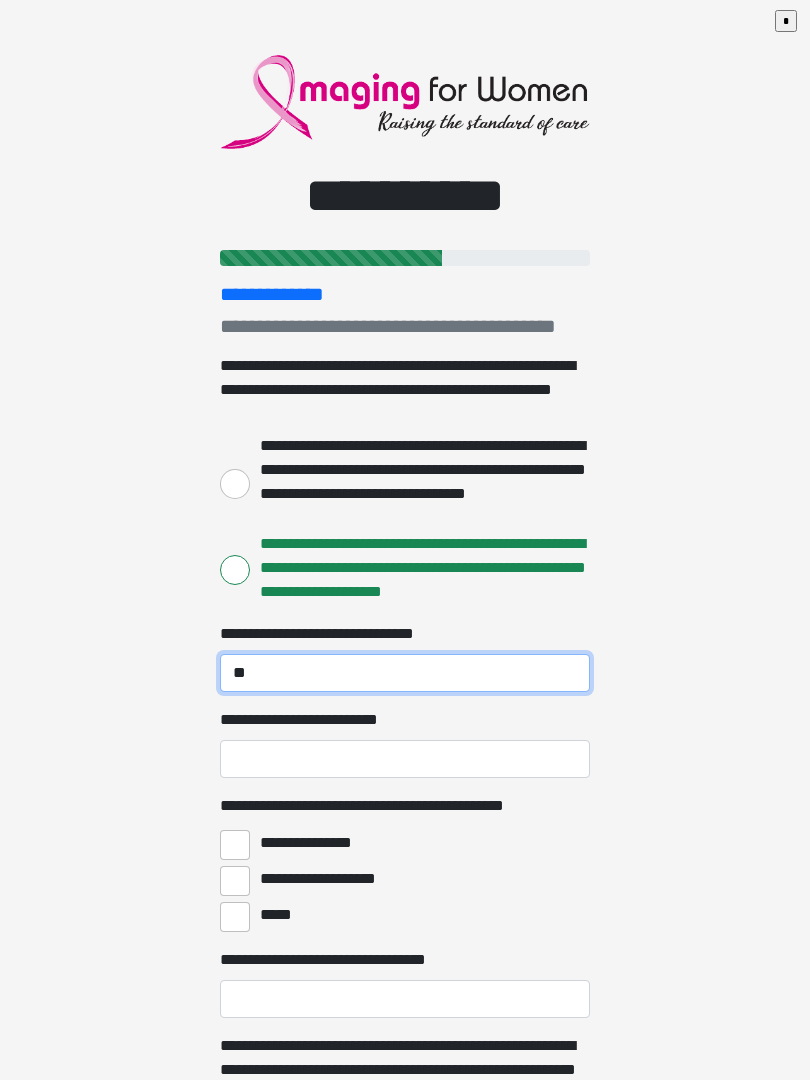 type on "*" 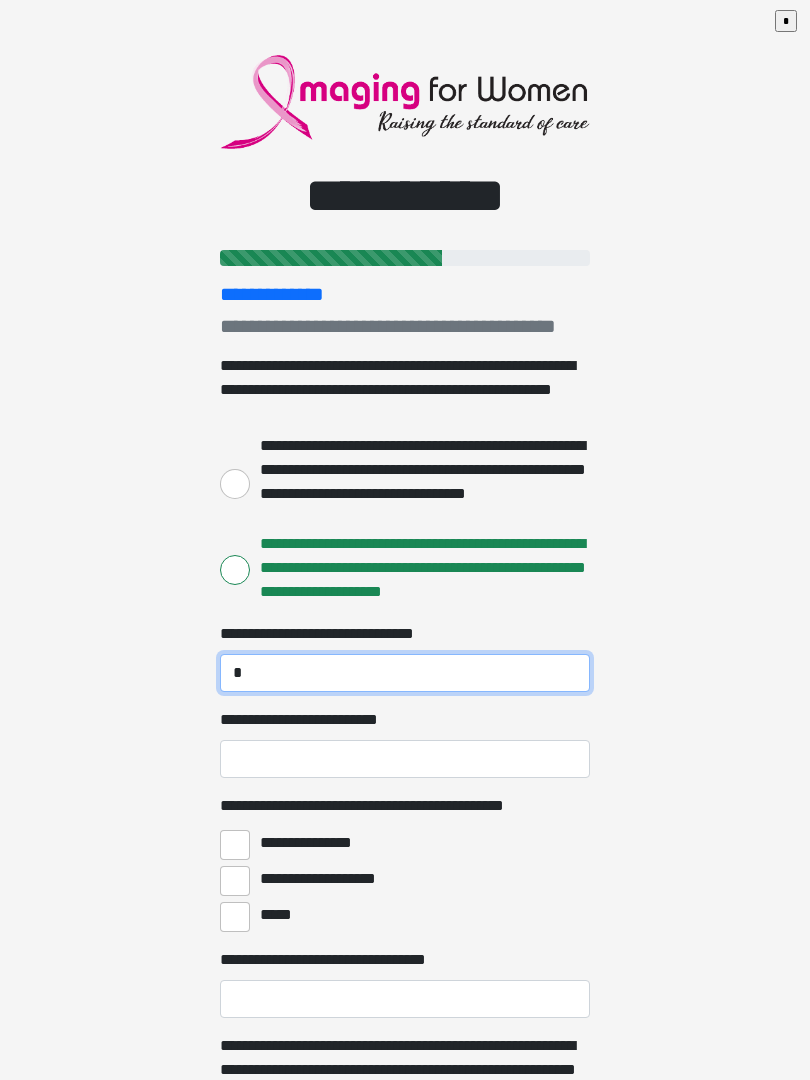 type 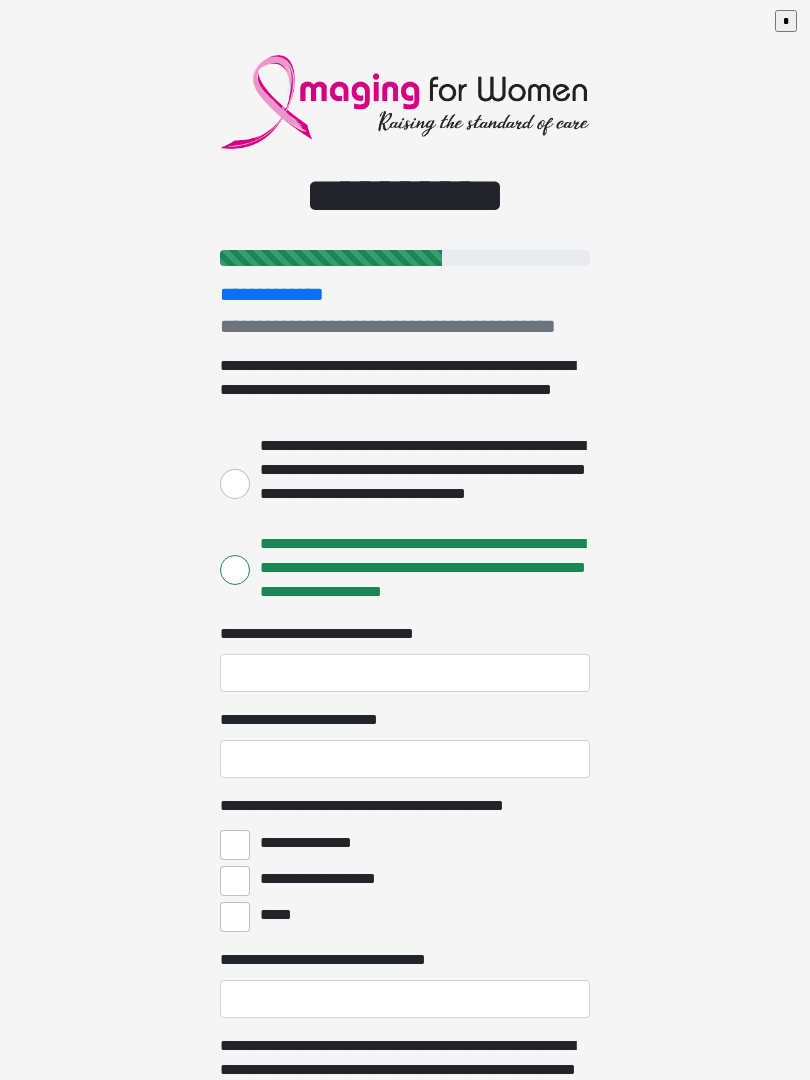 click on "**********" at bounding box center [235, 484] 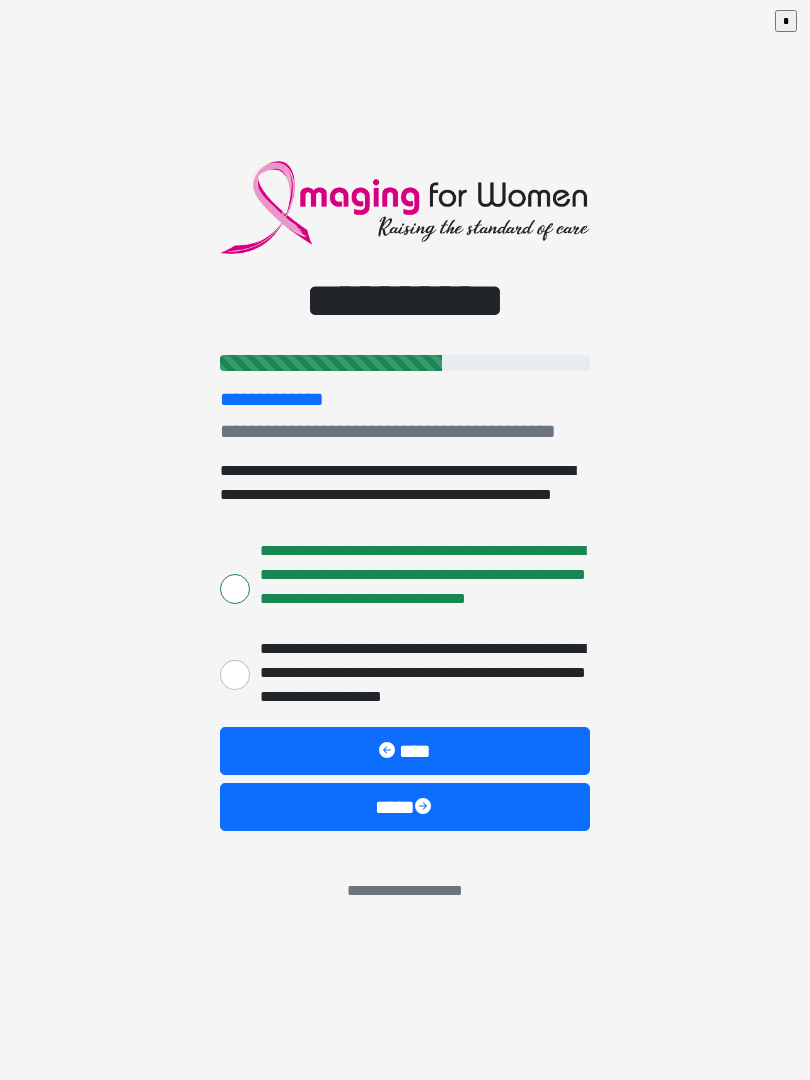 click on "****" at bounding box center [405, 807] 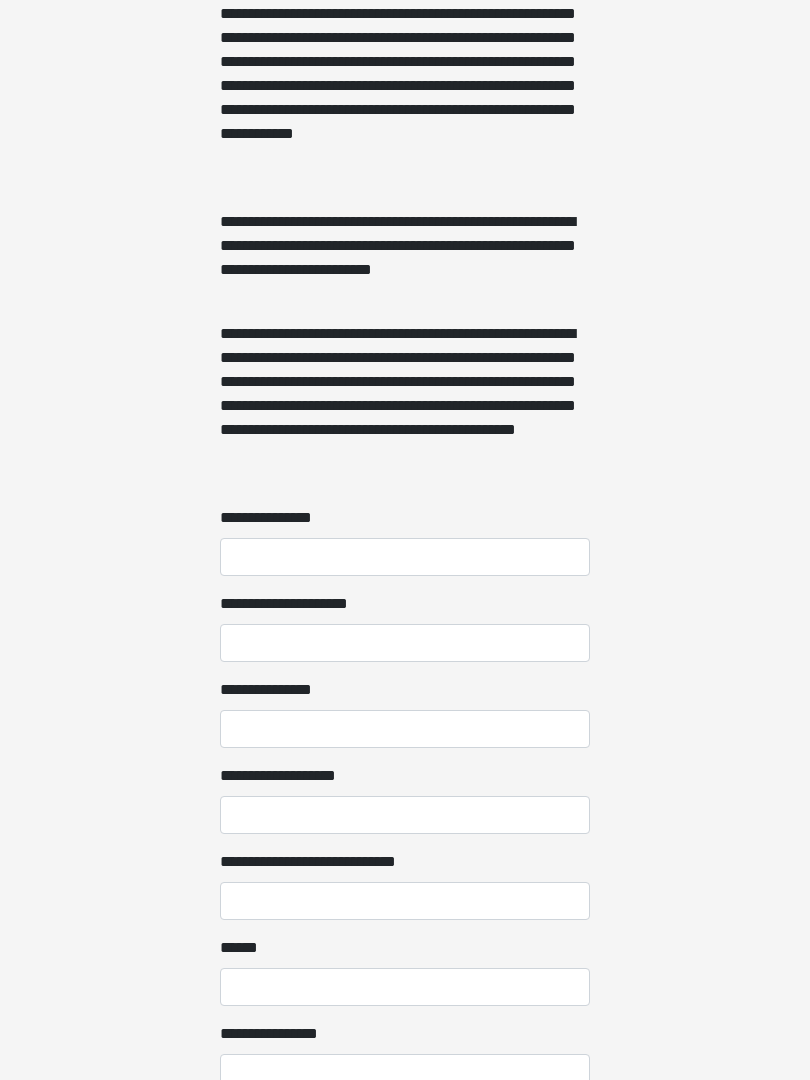 scroll, scrollTop: 1231, scrollLeft: 0, axis: vertical 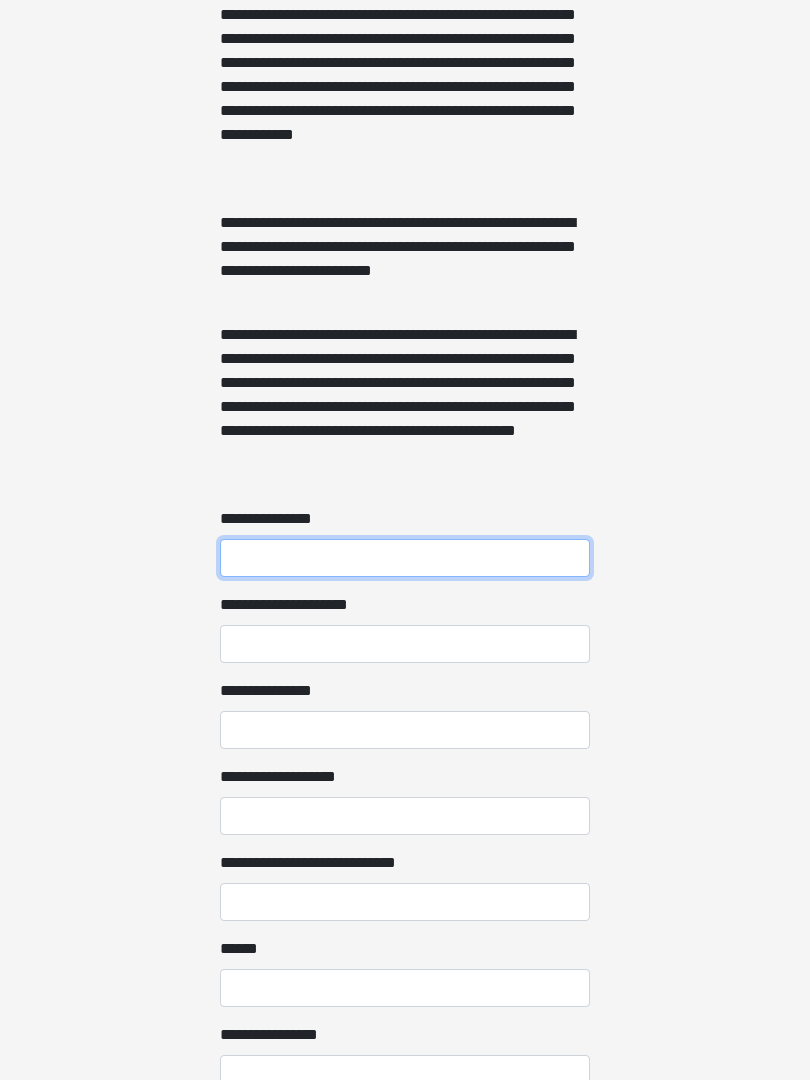 click on "**********" at bounding box center [405, 558] 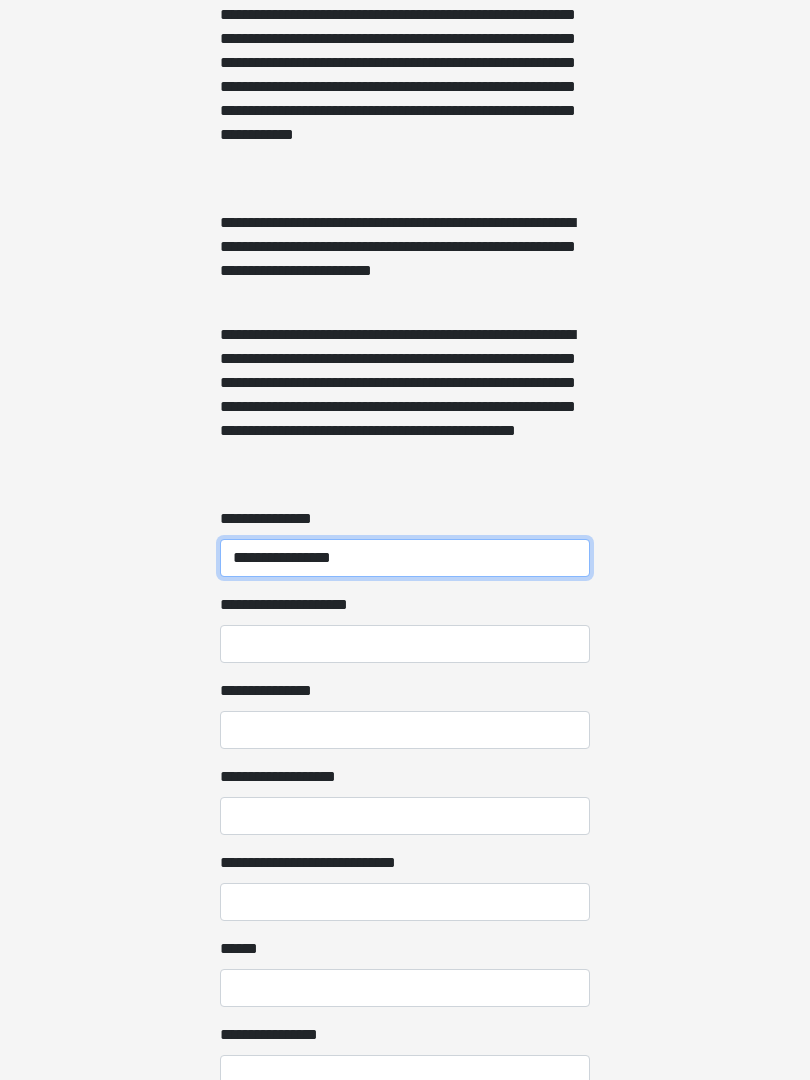 type on "**********" 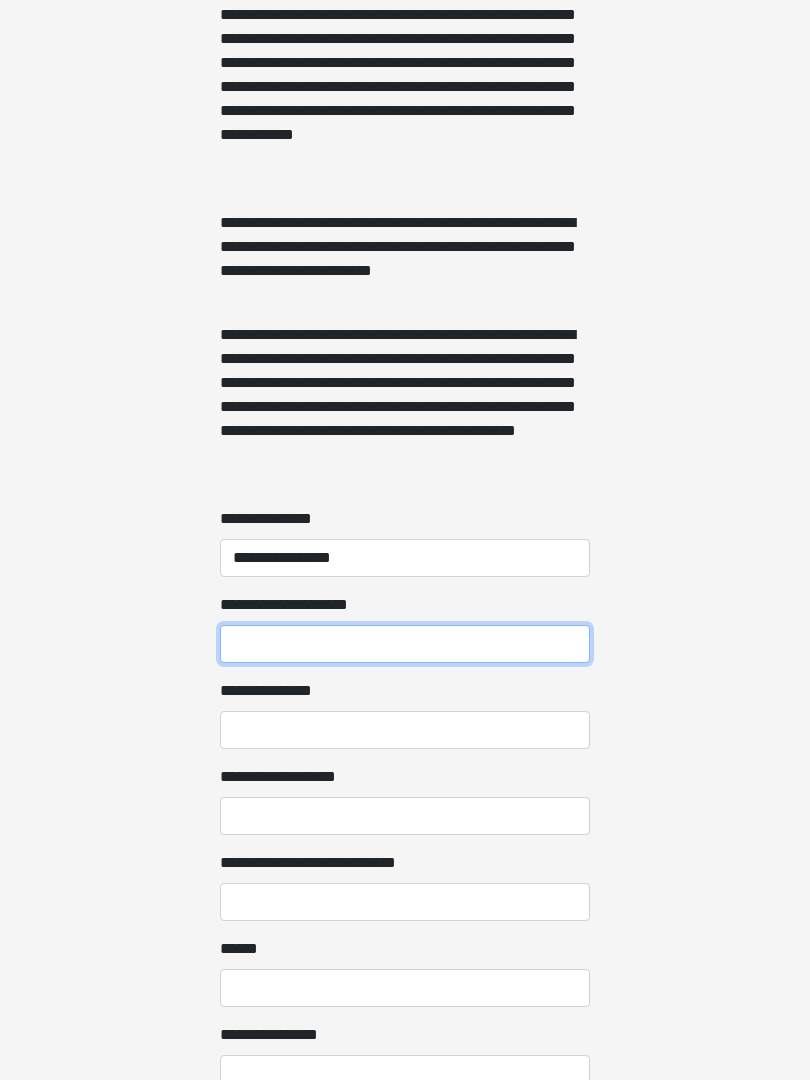 click on "**********" at bounding box center [405, 644] 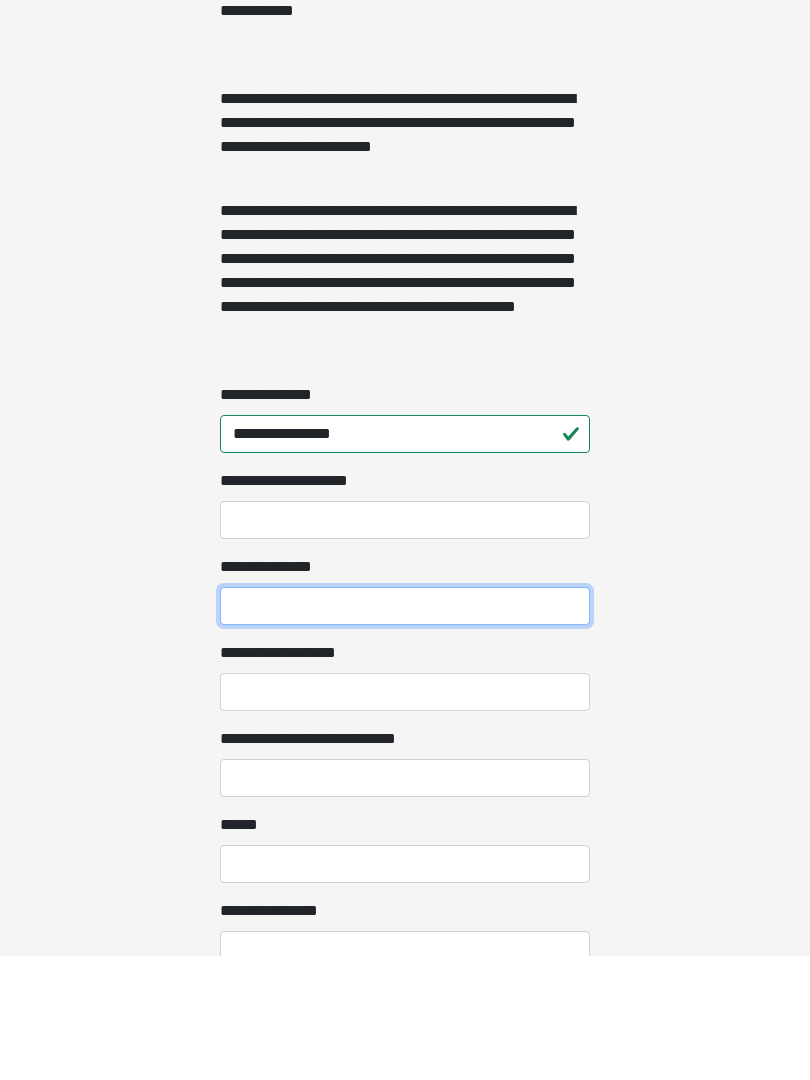 click on "**********" at bounding box center [405, 730] 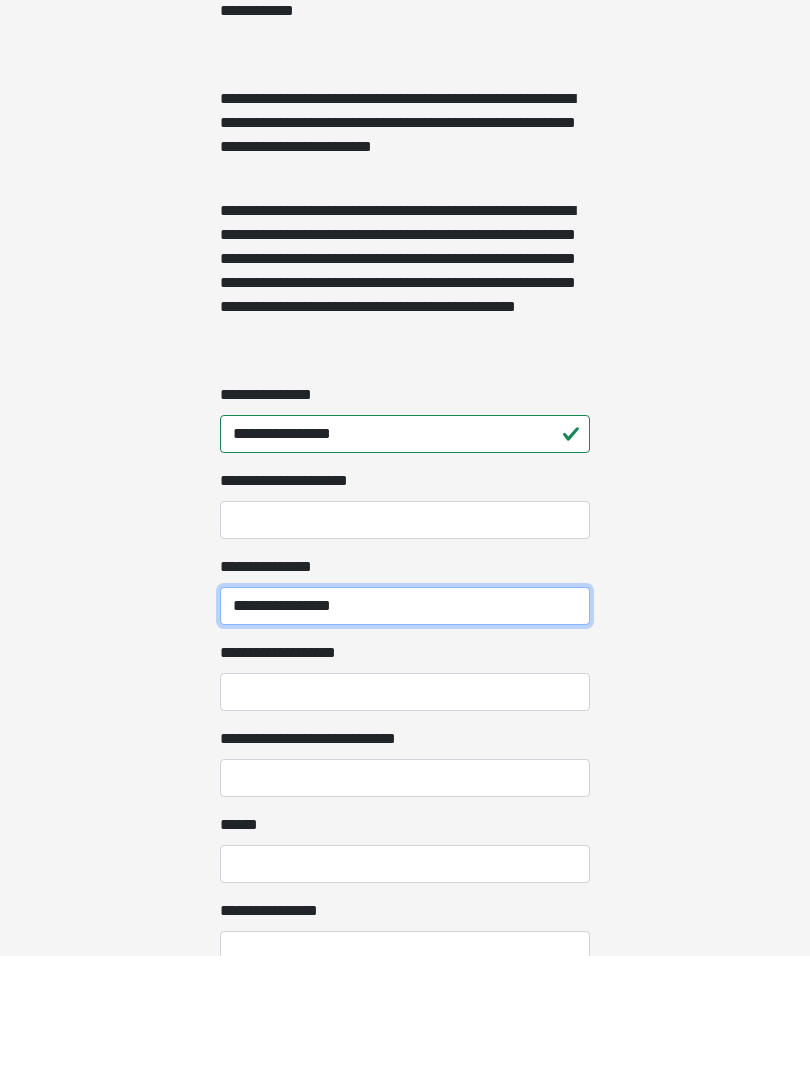 type on "**********" 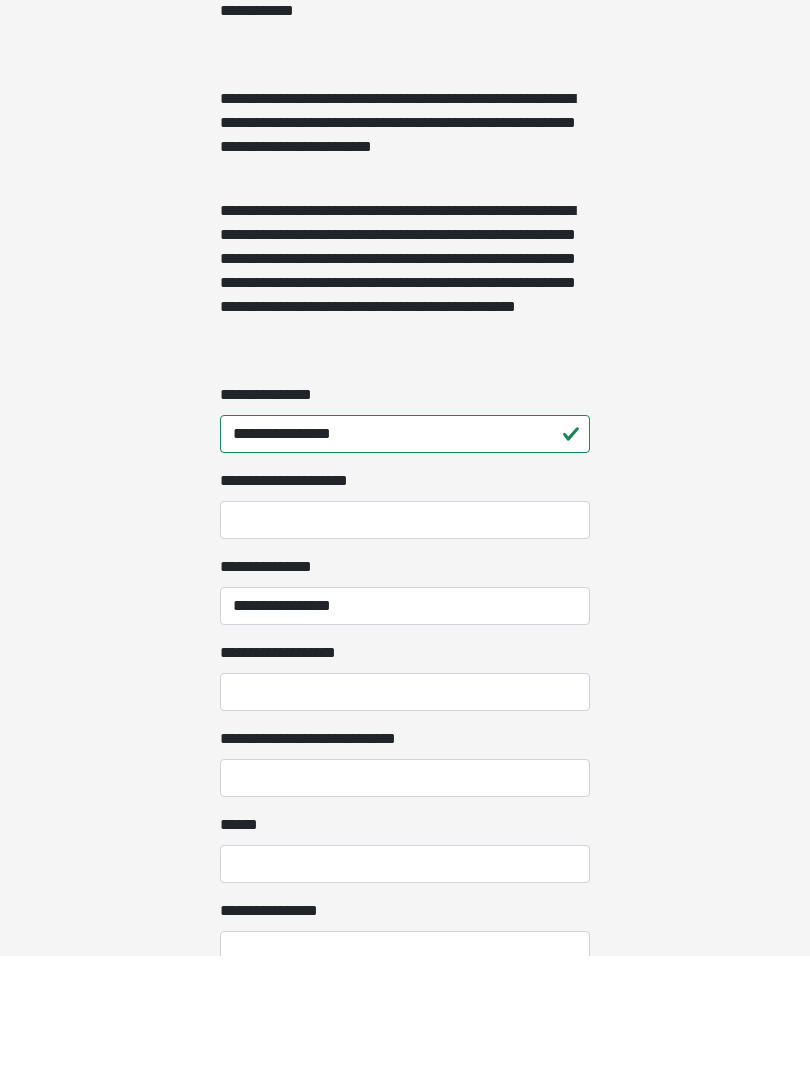 click on "**********" at bounding box center [405, 816] 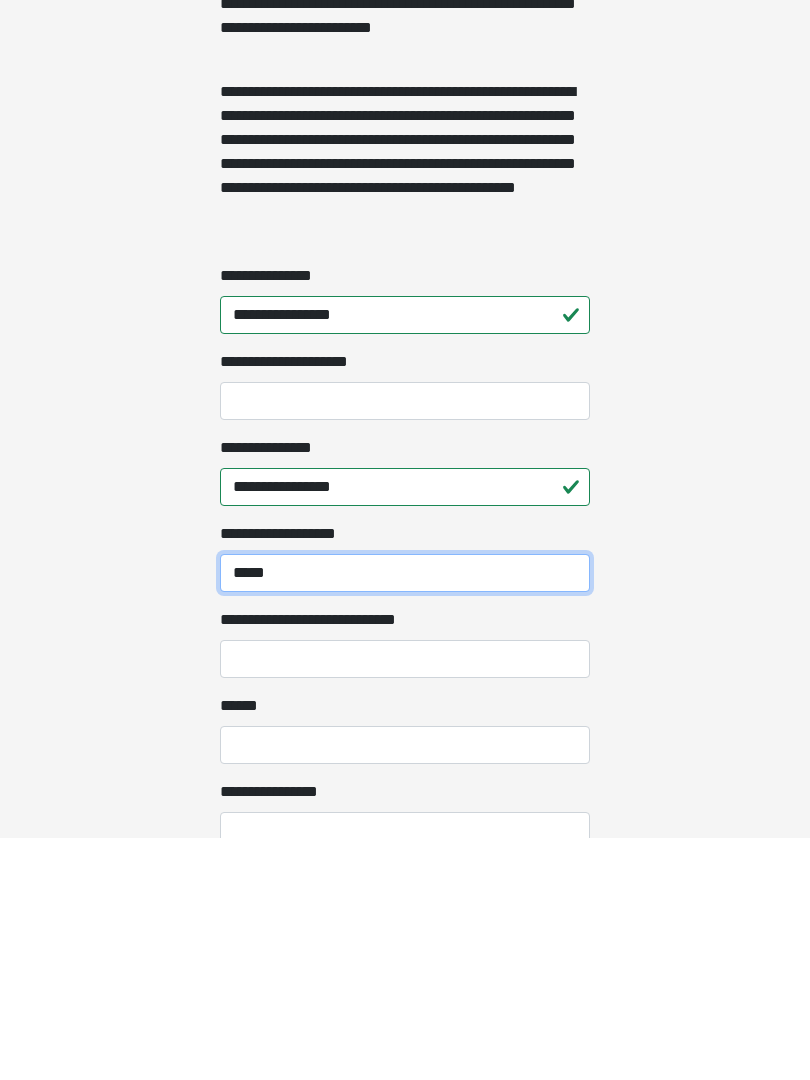 type on "*****" 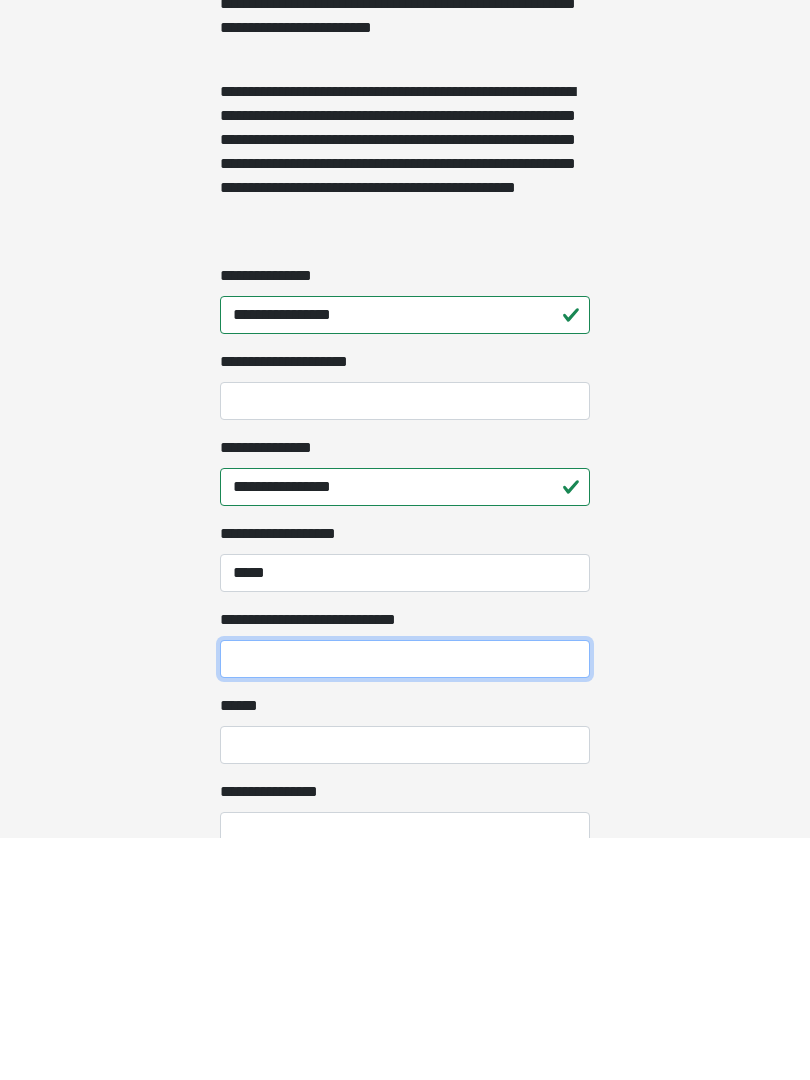 click on "**********" at bounding box center (405, 902) 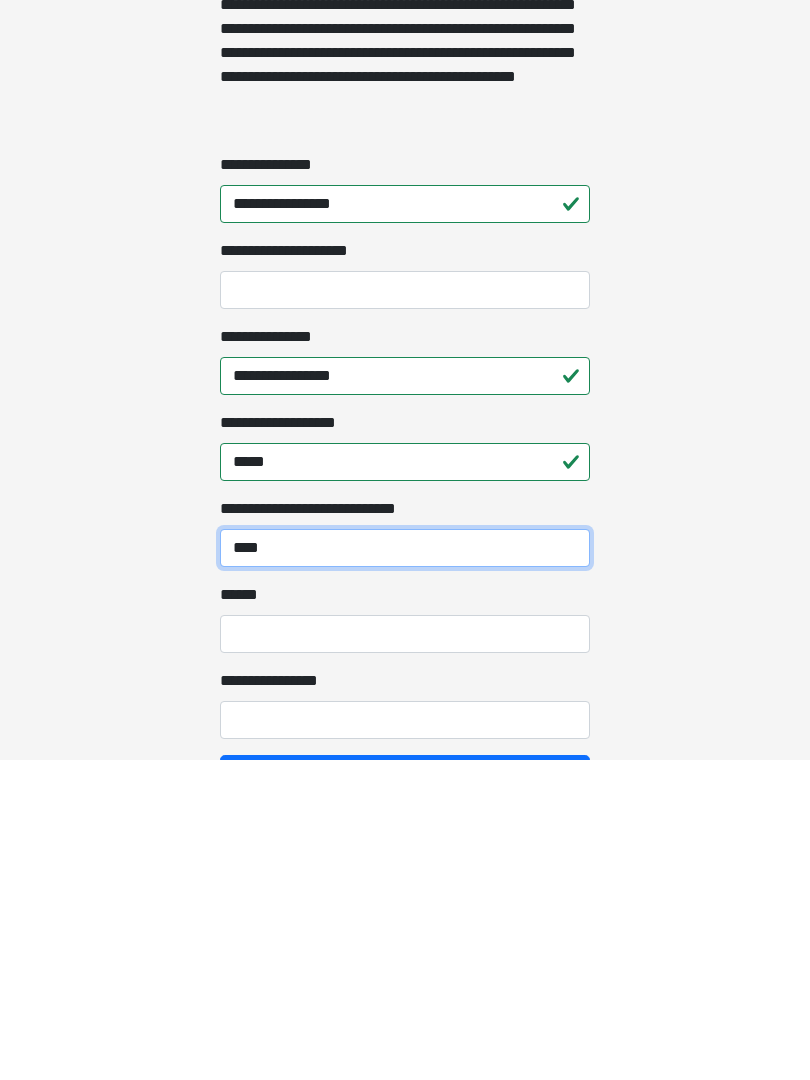 scroll, scrollTop: 1267, scrollLeft: 0, axis: vertical 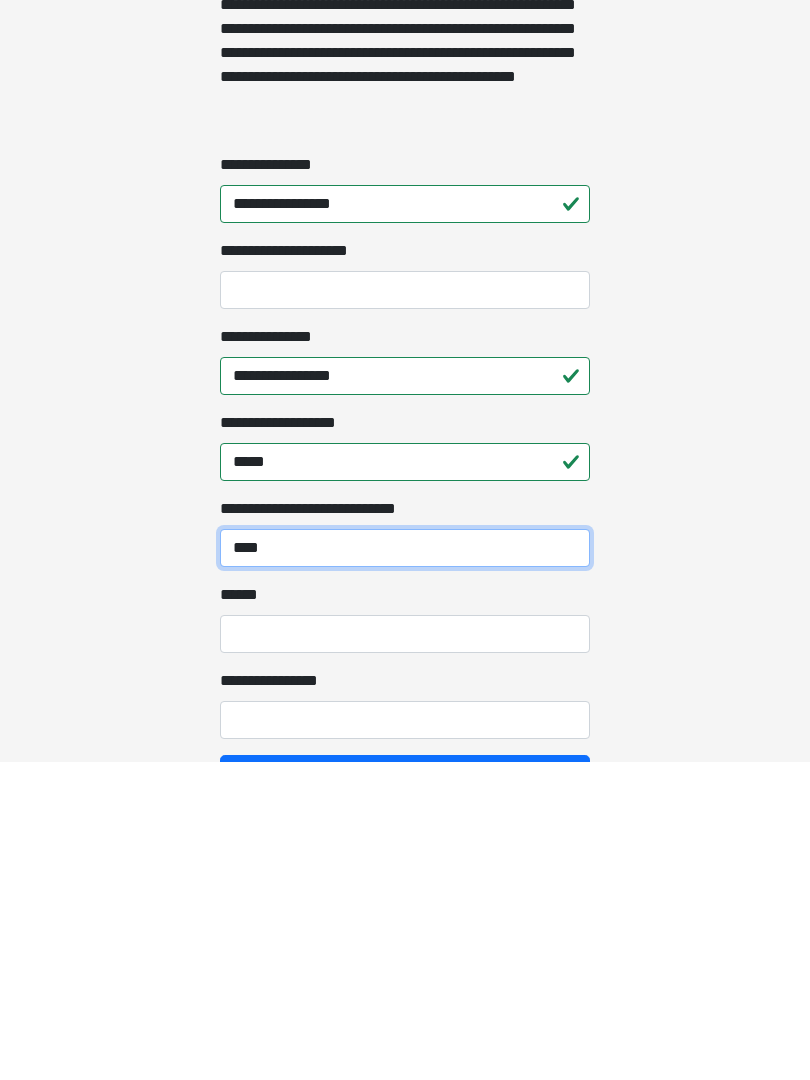 type on "****" 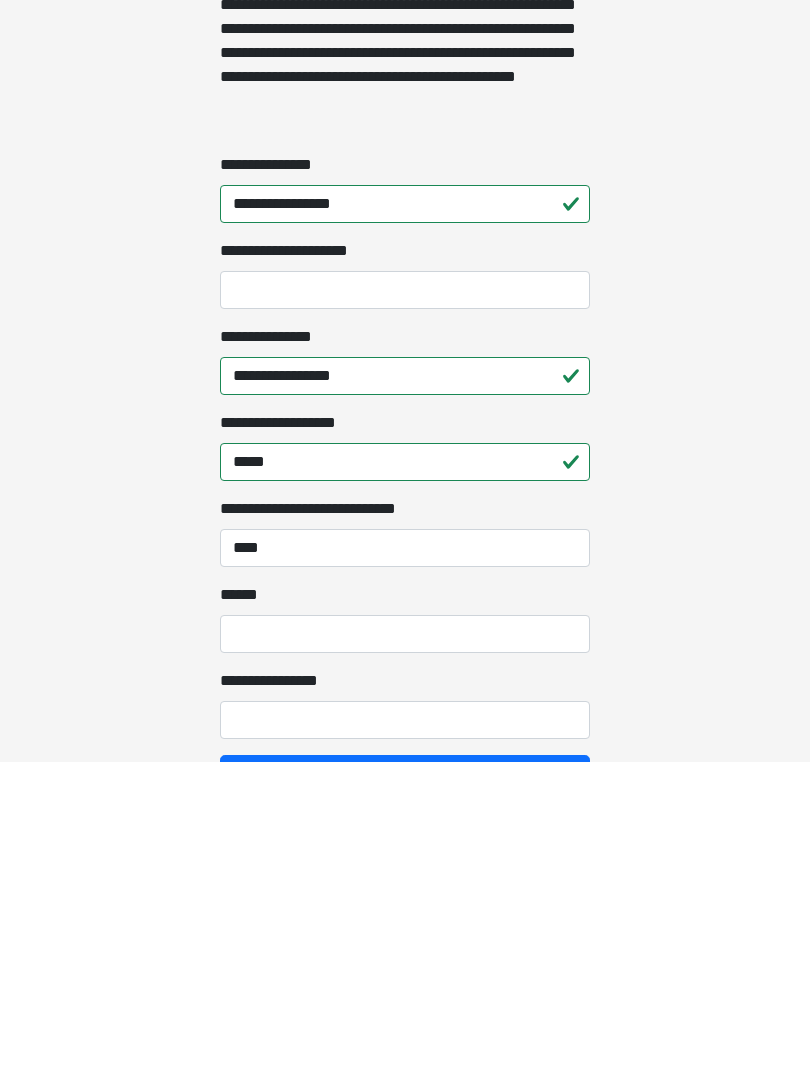 click on "**** *" at bounding box center [405, 952] 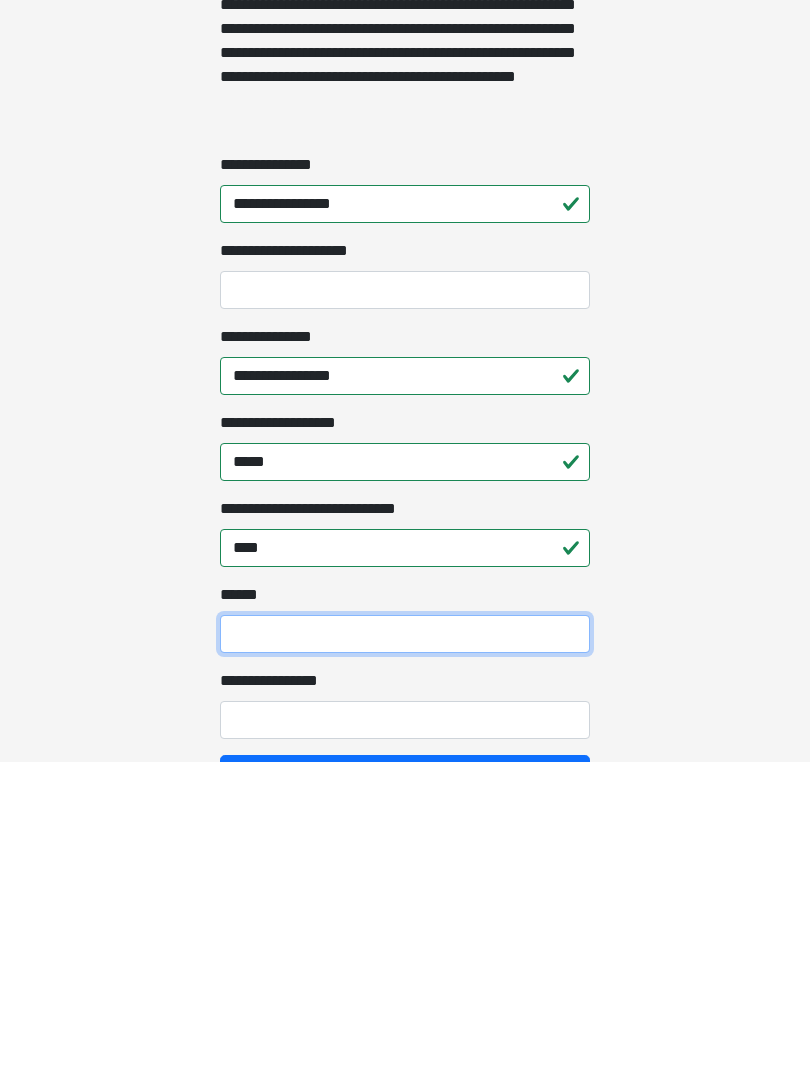 type on "*" 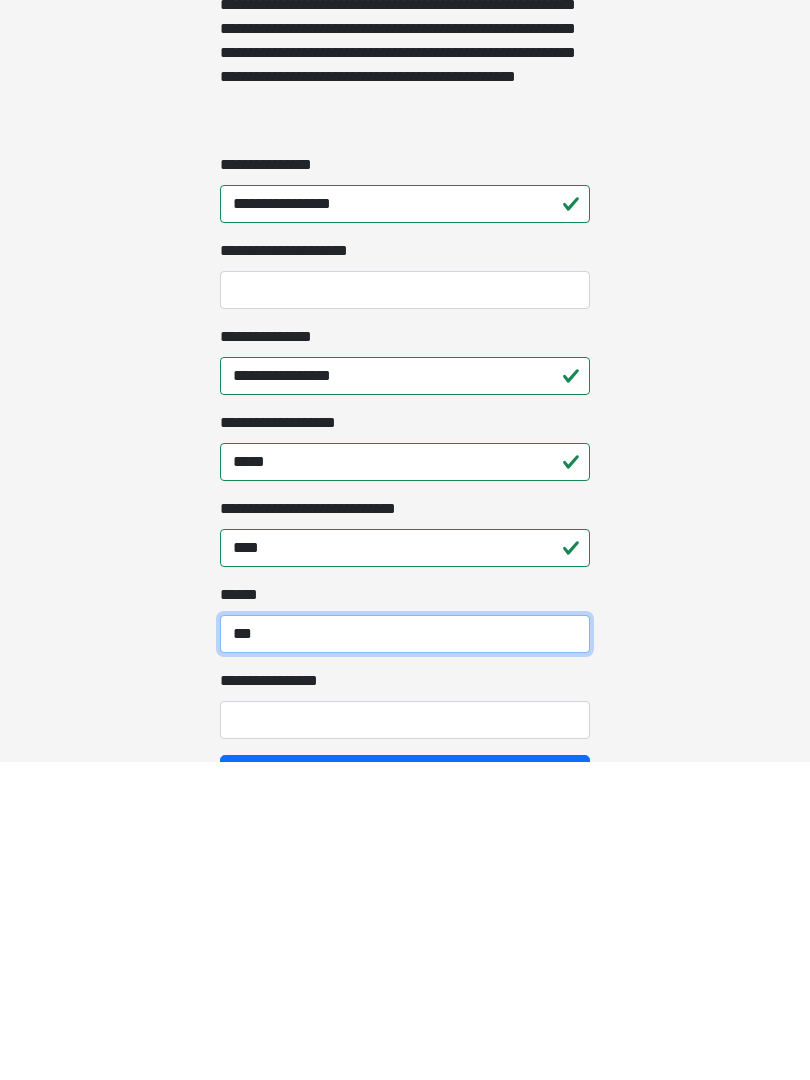 type on "***" 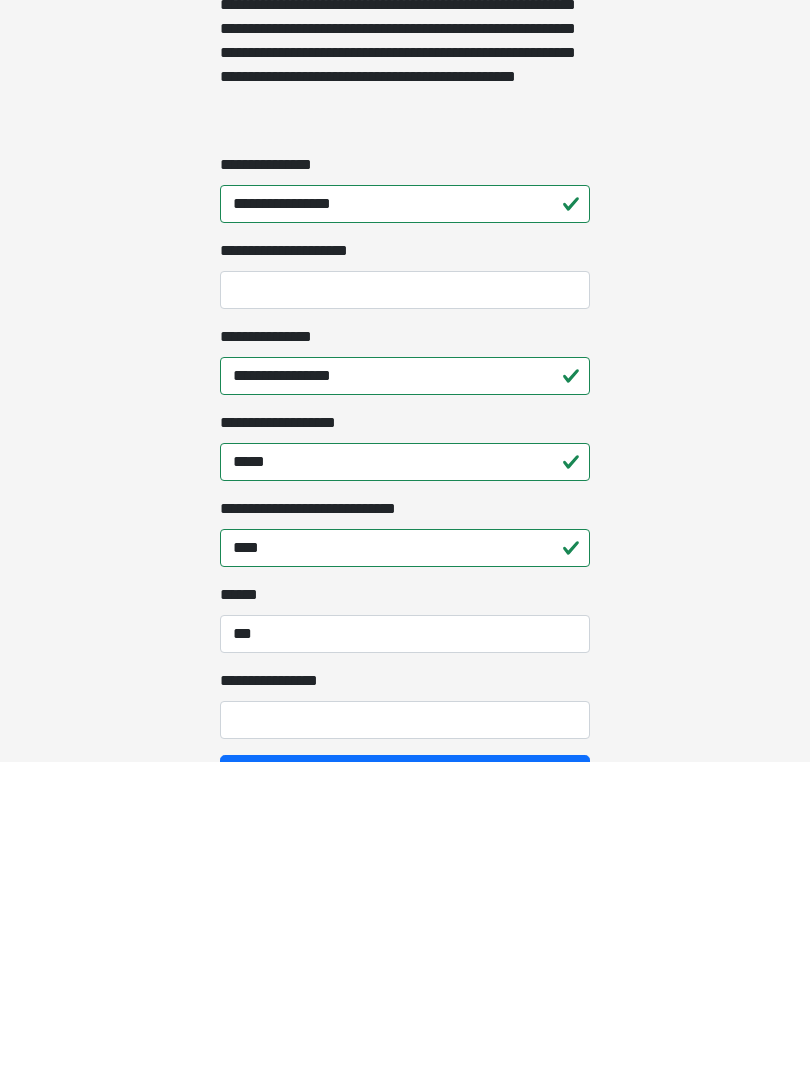 click on "**********" at bounding box center [405, 1038] 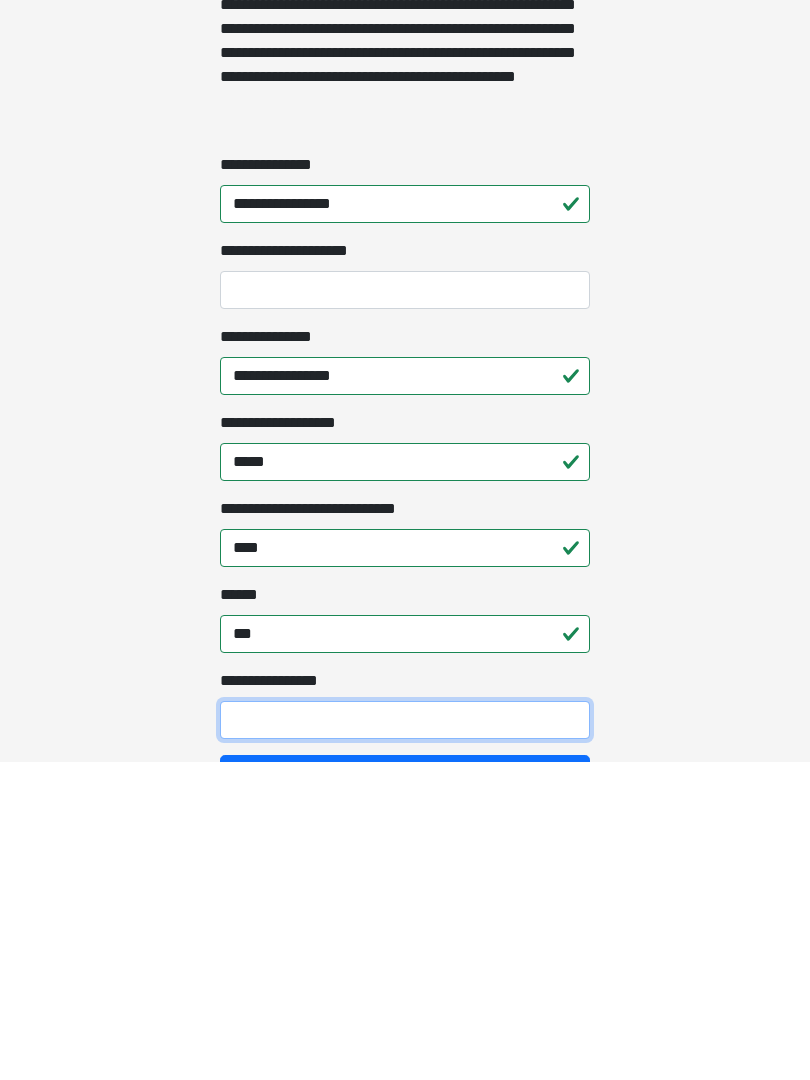 scroll, scrollTop: 1467, scrollLeft: 0, axis: vertical 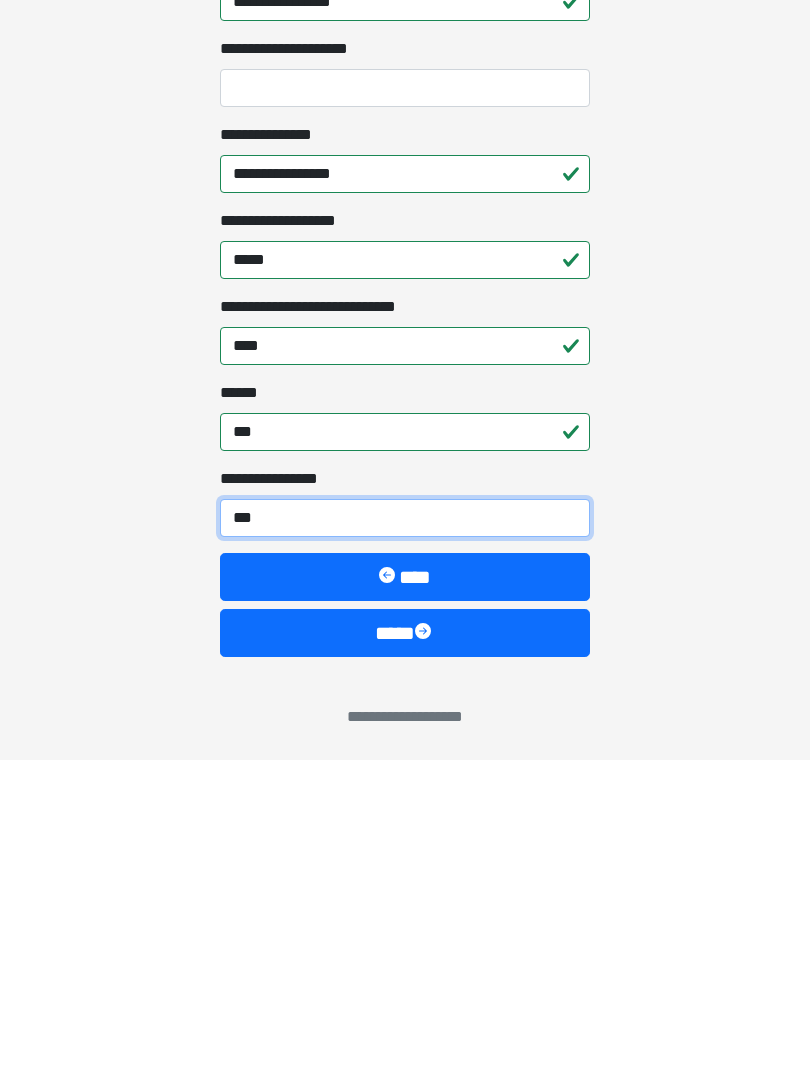 type on "****" 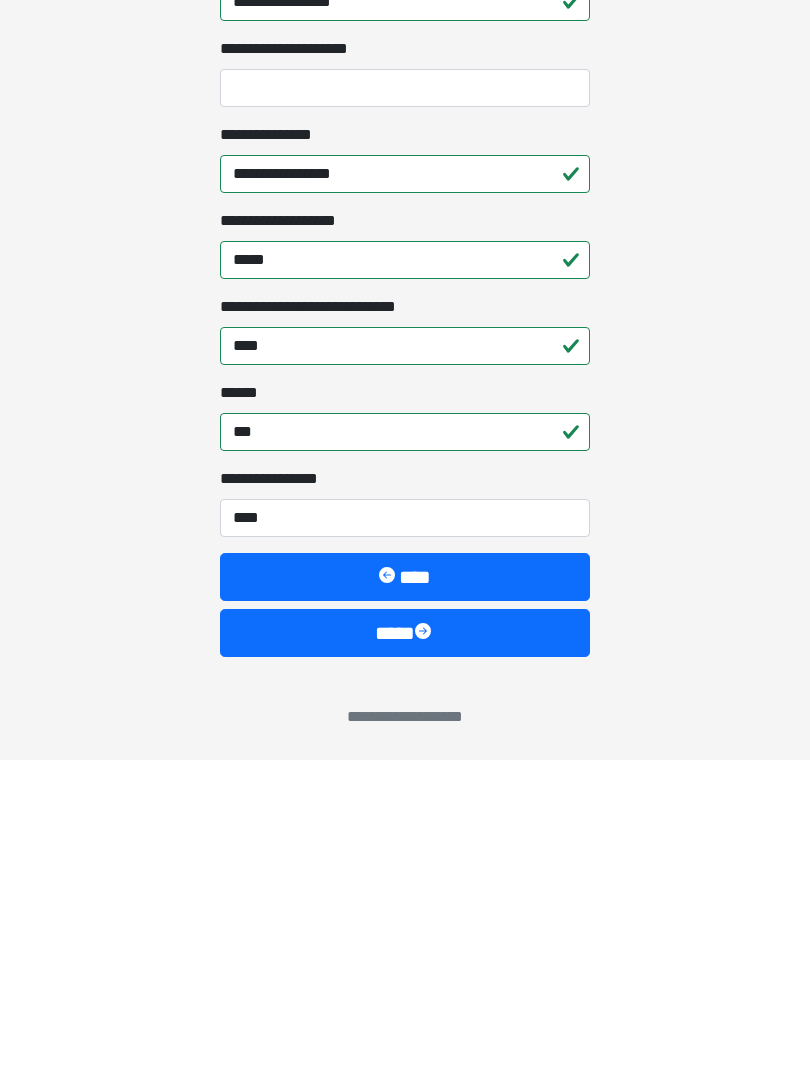 click at bounding box center (425, 953) 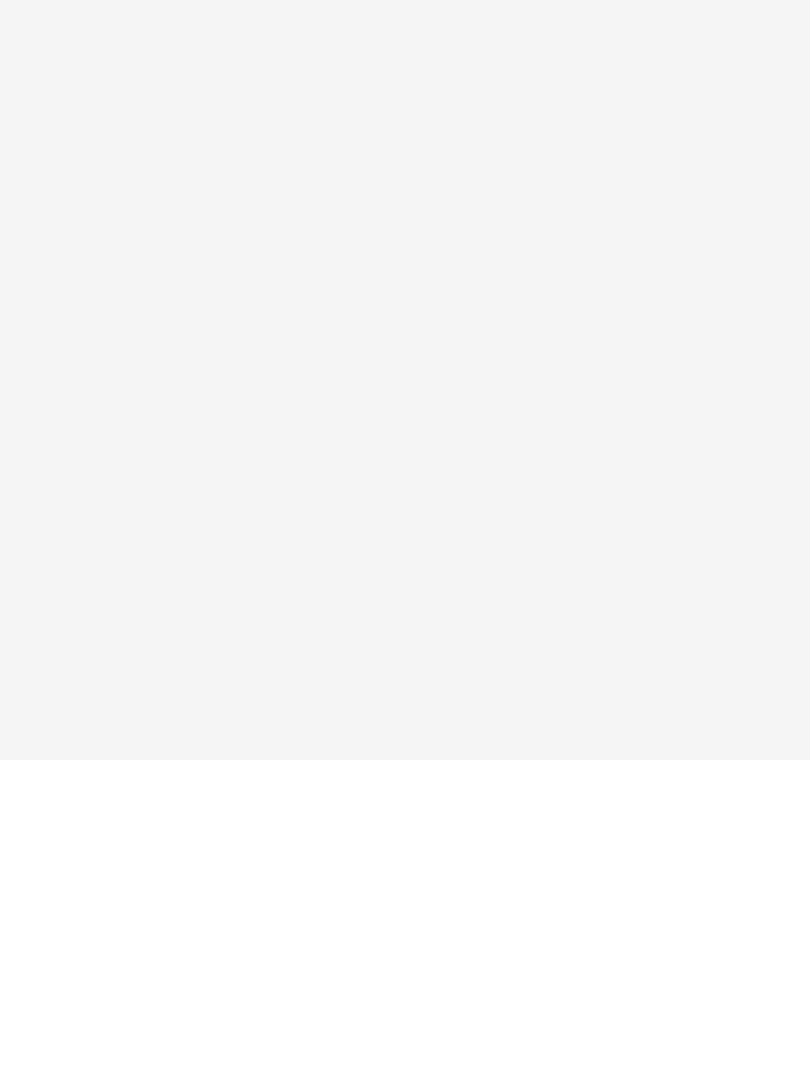 scroll, scrollTop: 0, scrollLeft: 0, axis: both 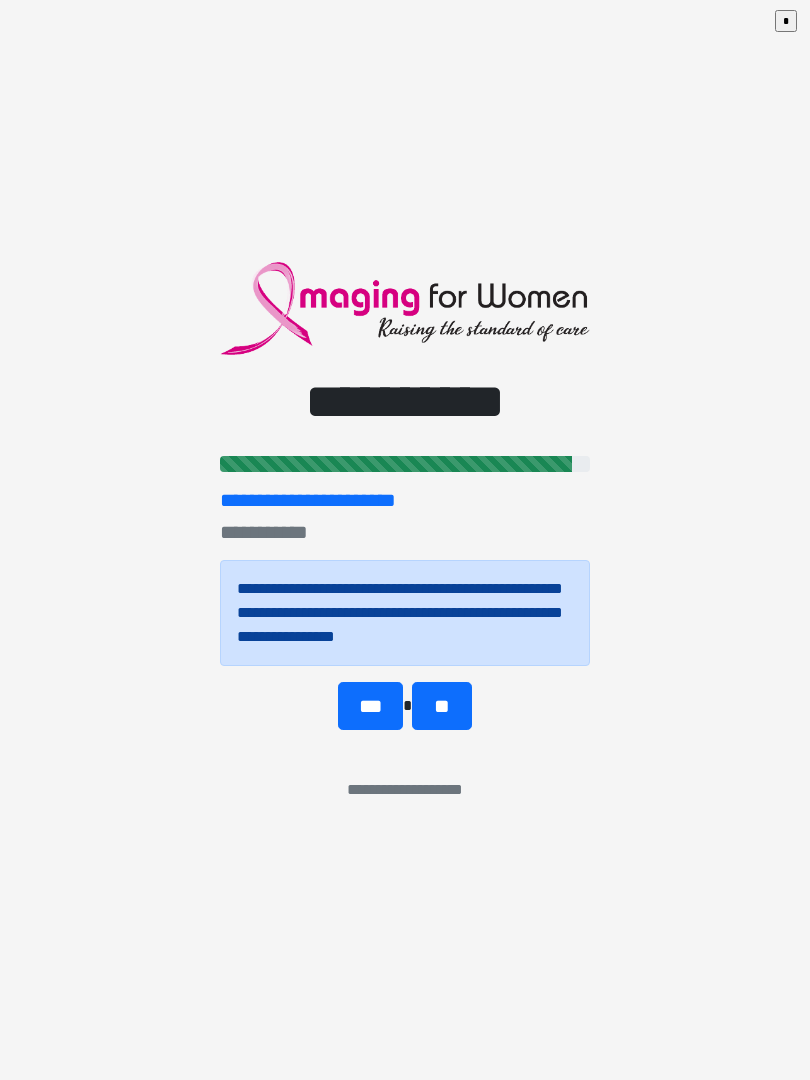 click on "**" at bounding box center (441, 706) 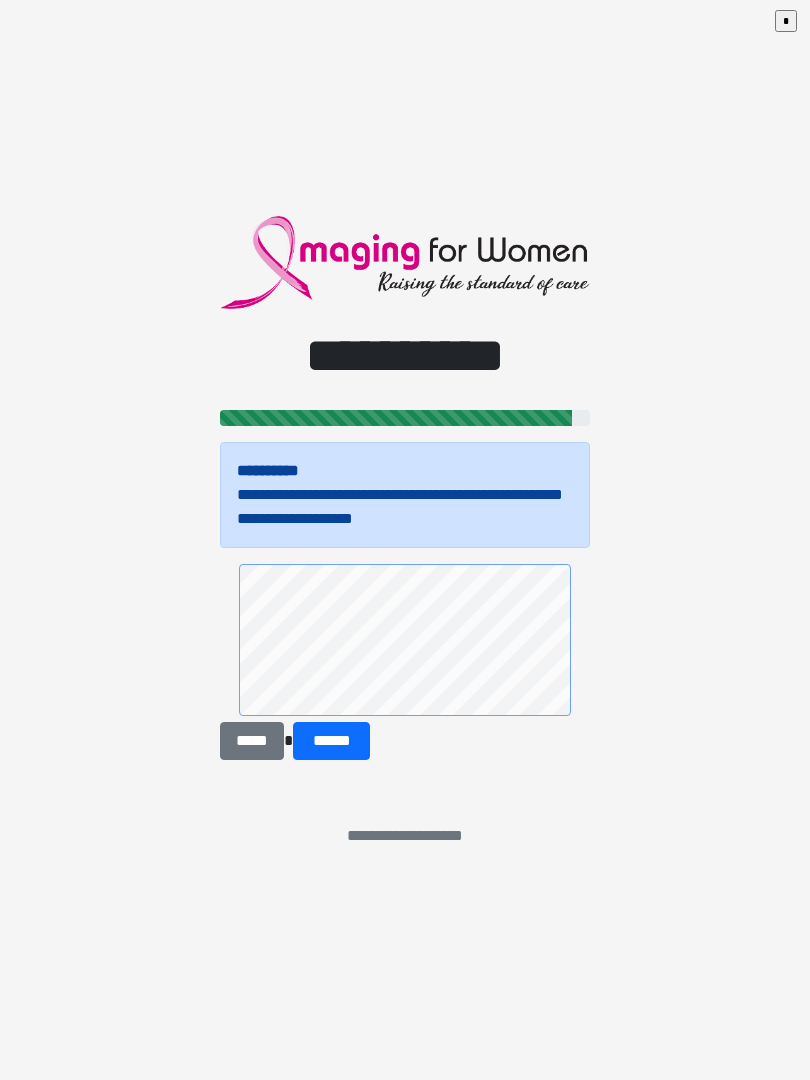 click on "******" at bounding box center (331, 741) 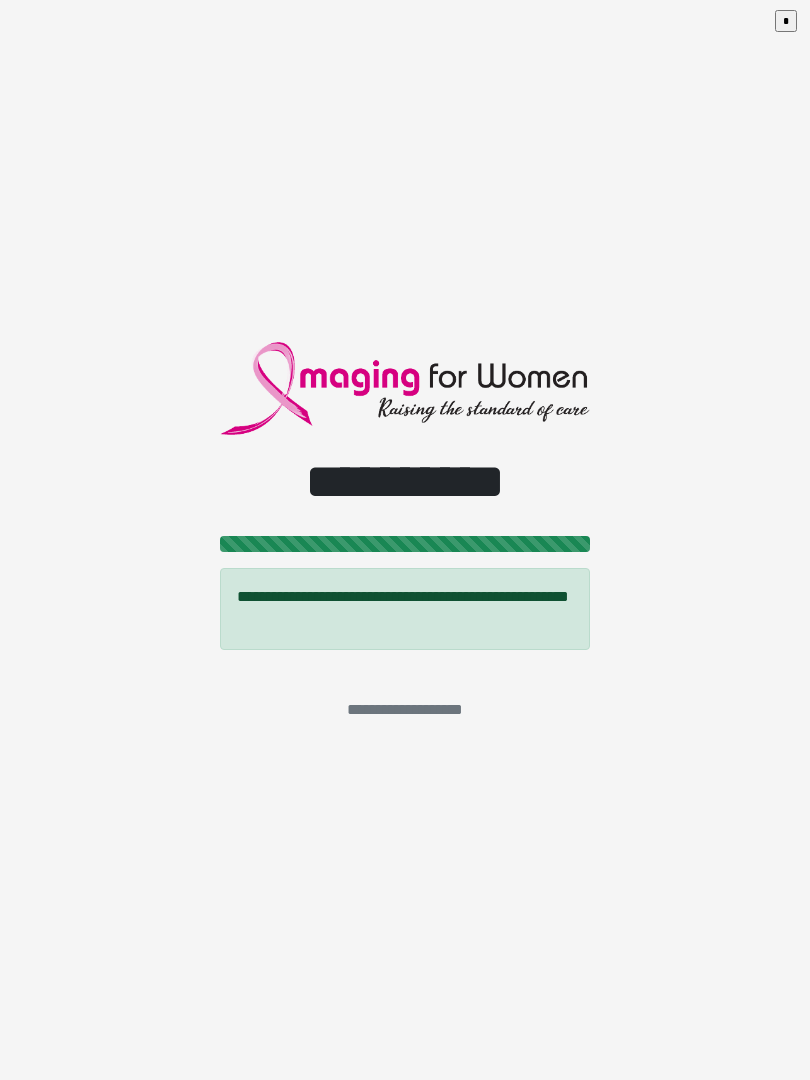 click on "*" at bounding box center (786, 21) 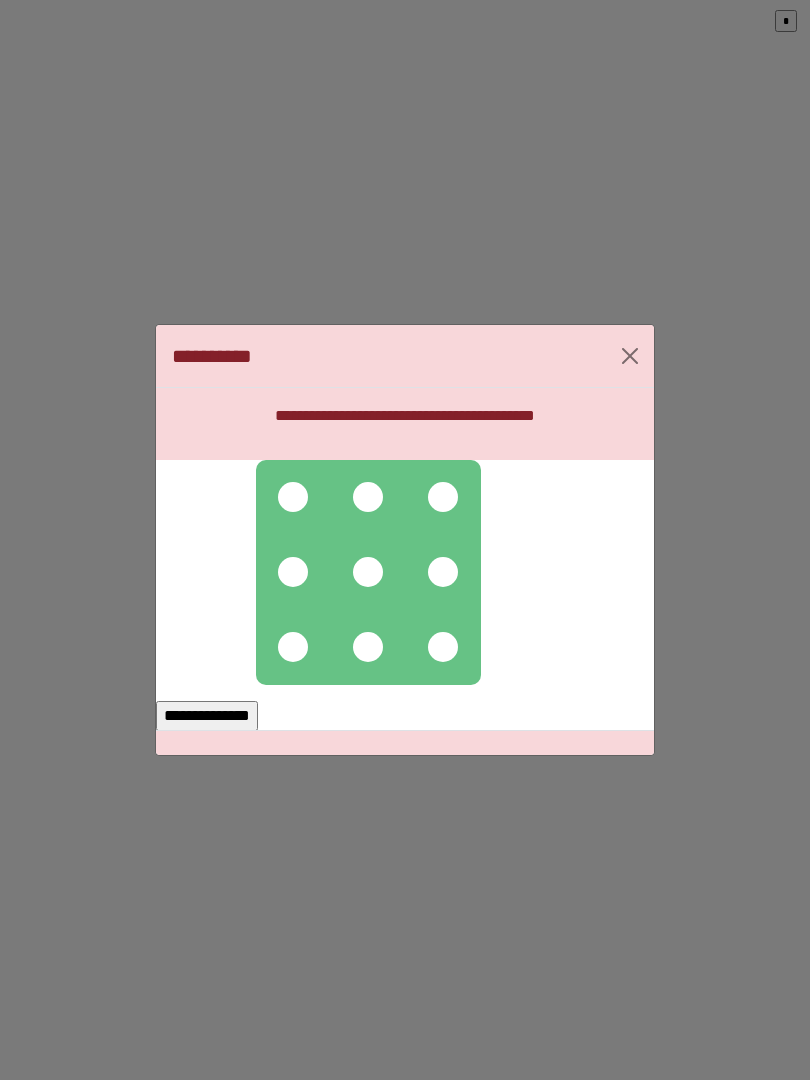 click at bounding box center (293, 497) 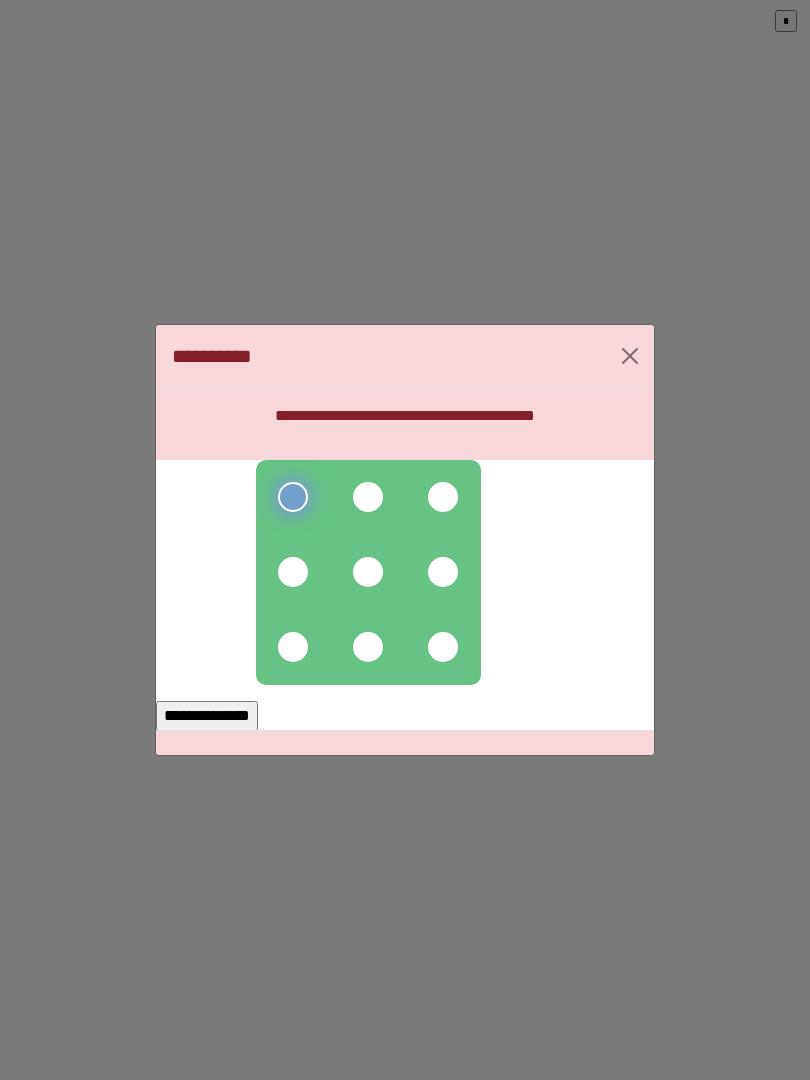 click at bounding box center [368, 497] 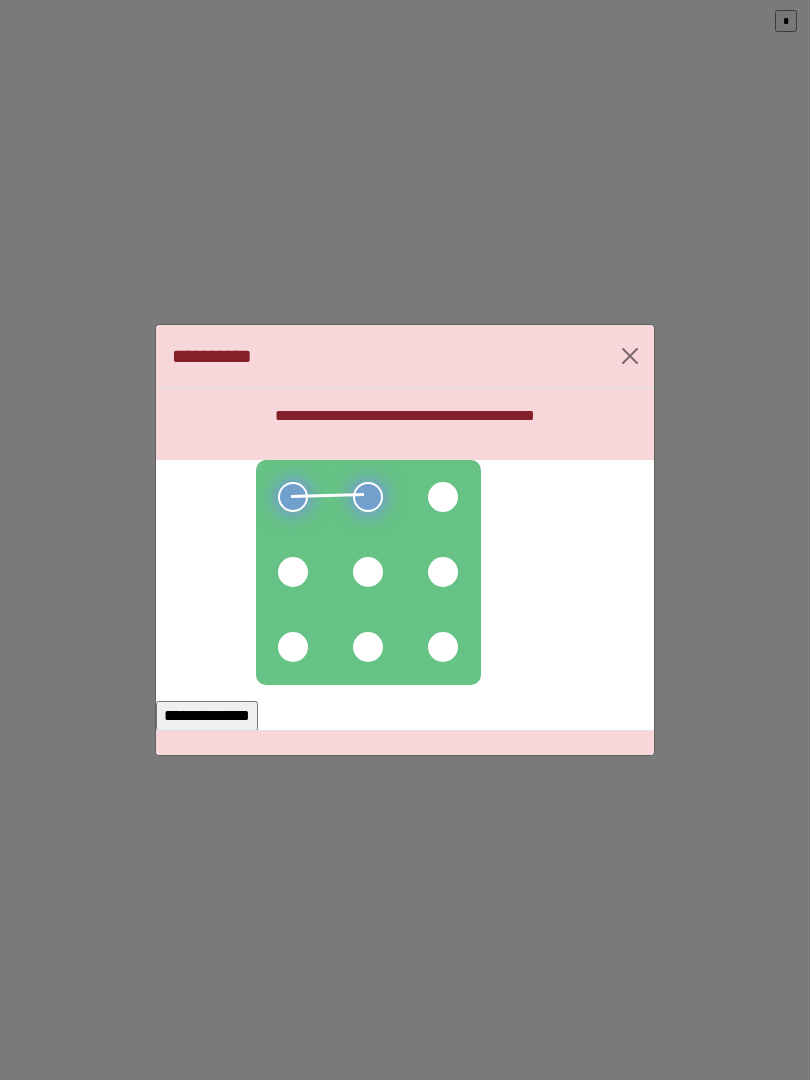 click at bounding box center [443, 497] 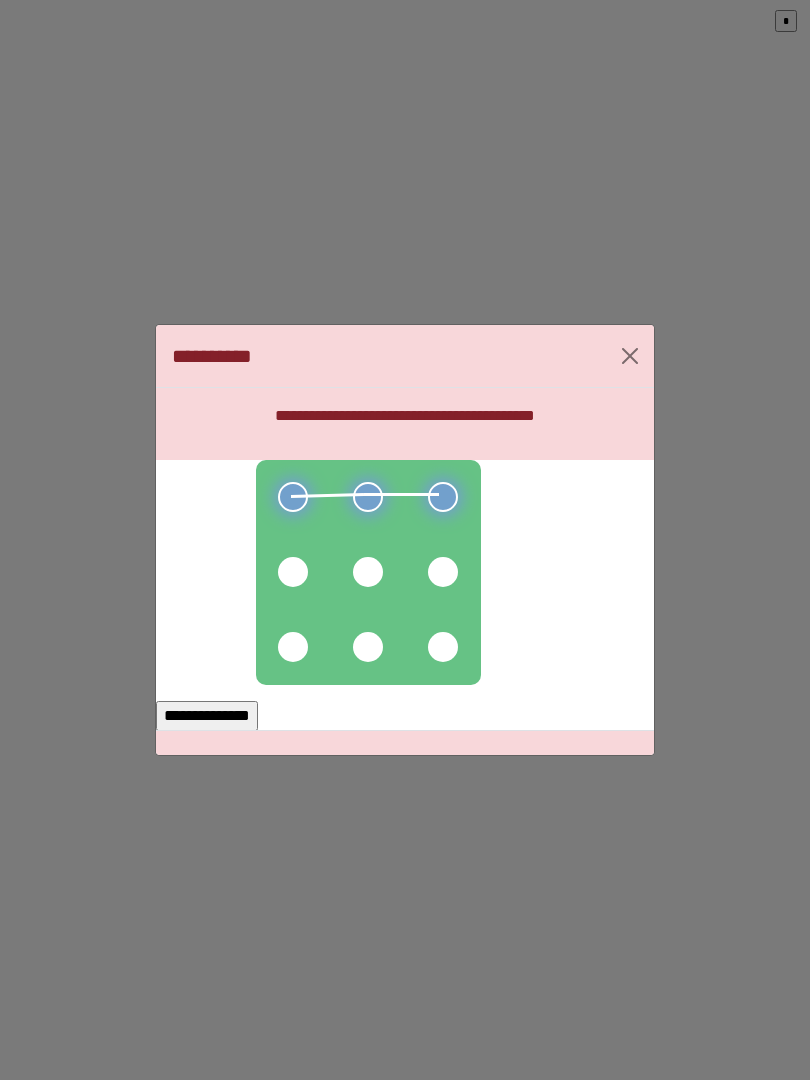 click at bounding box center [443, 572] 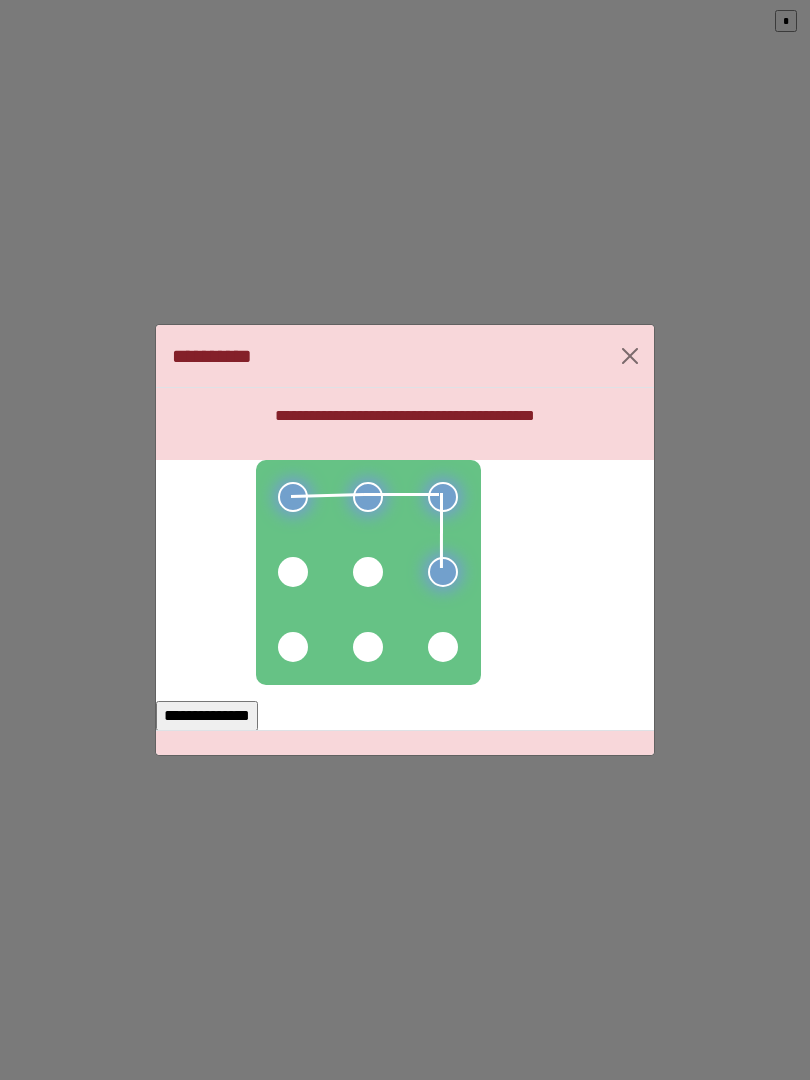 click at bounding box center [443, 647] 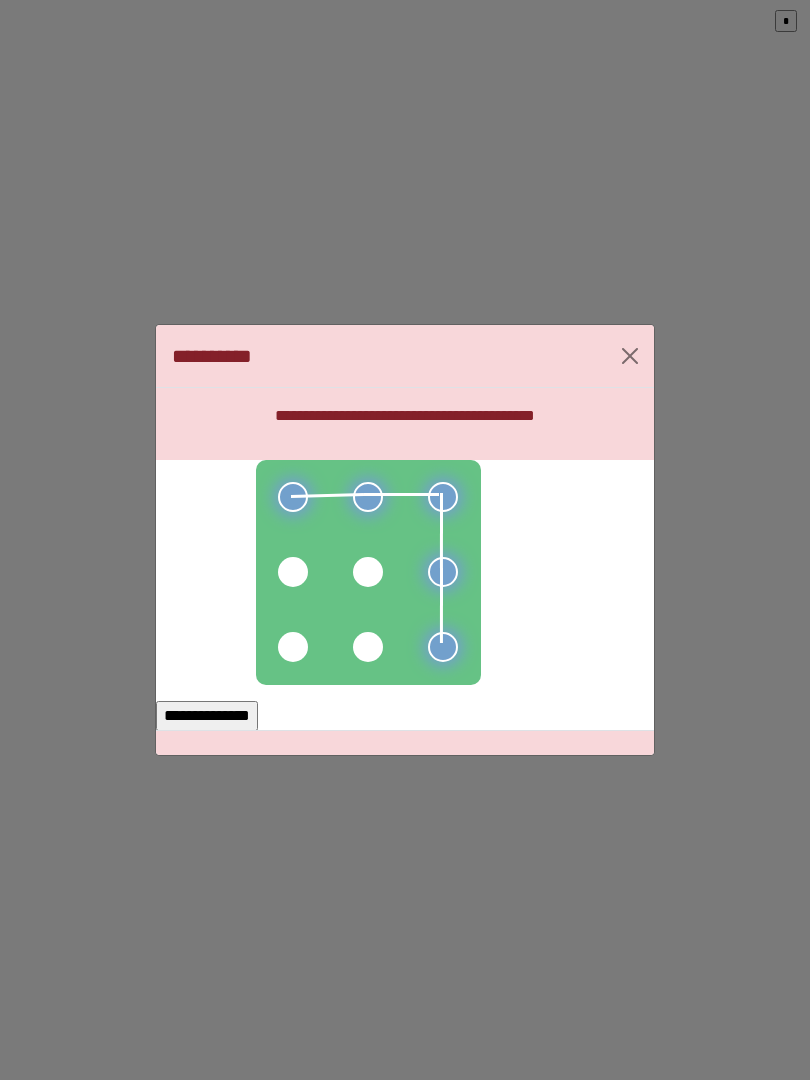 click at bounding box center [368, 647] 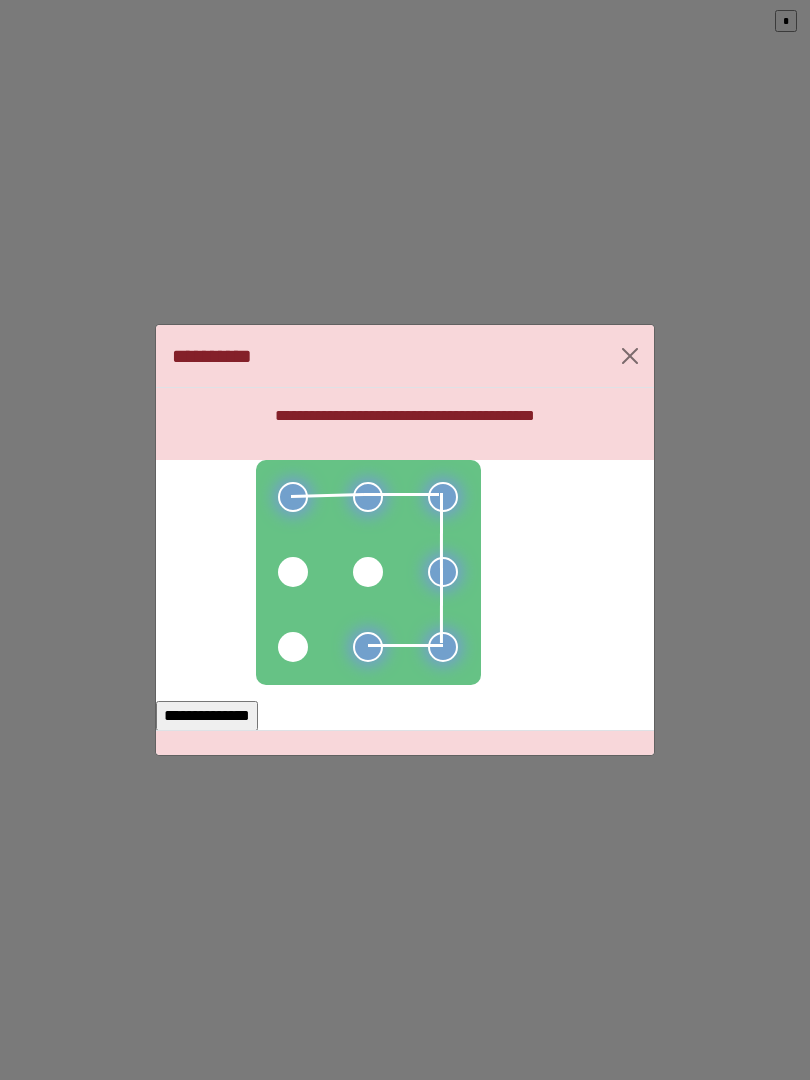 click at bounding box center [293, 647] 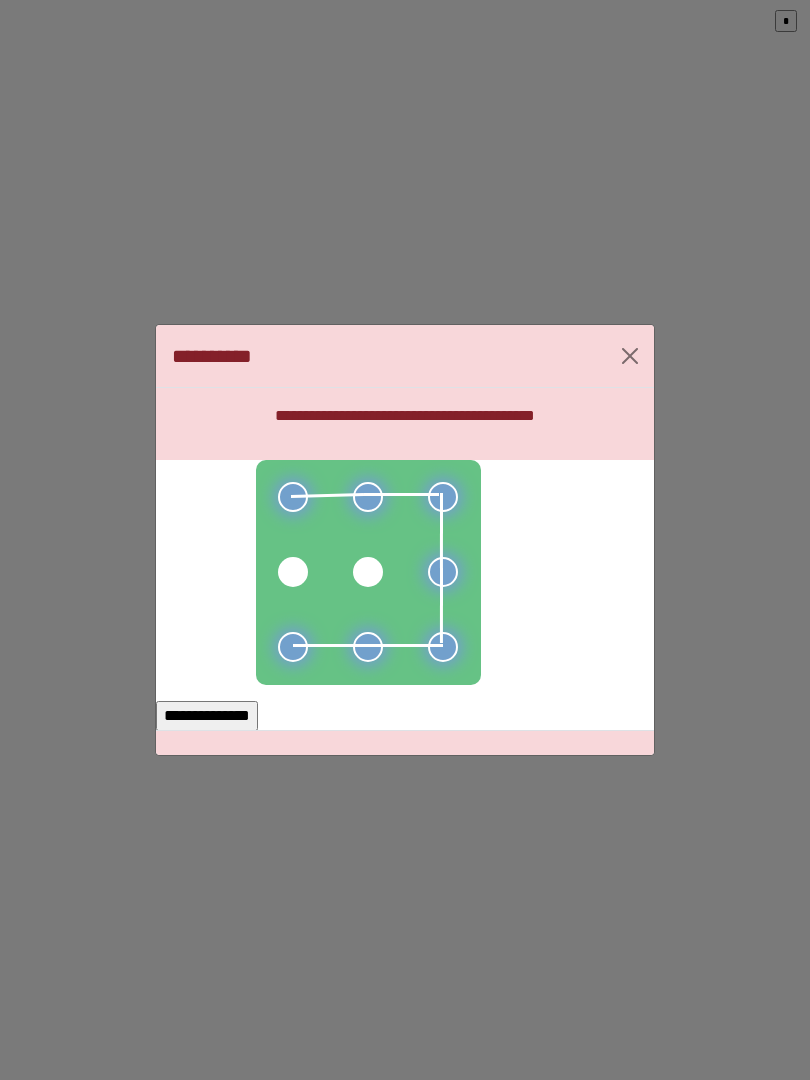 click on "**********" at bounding box center [207, 716] 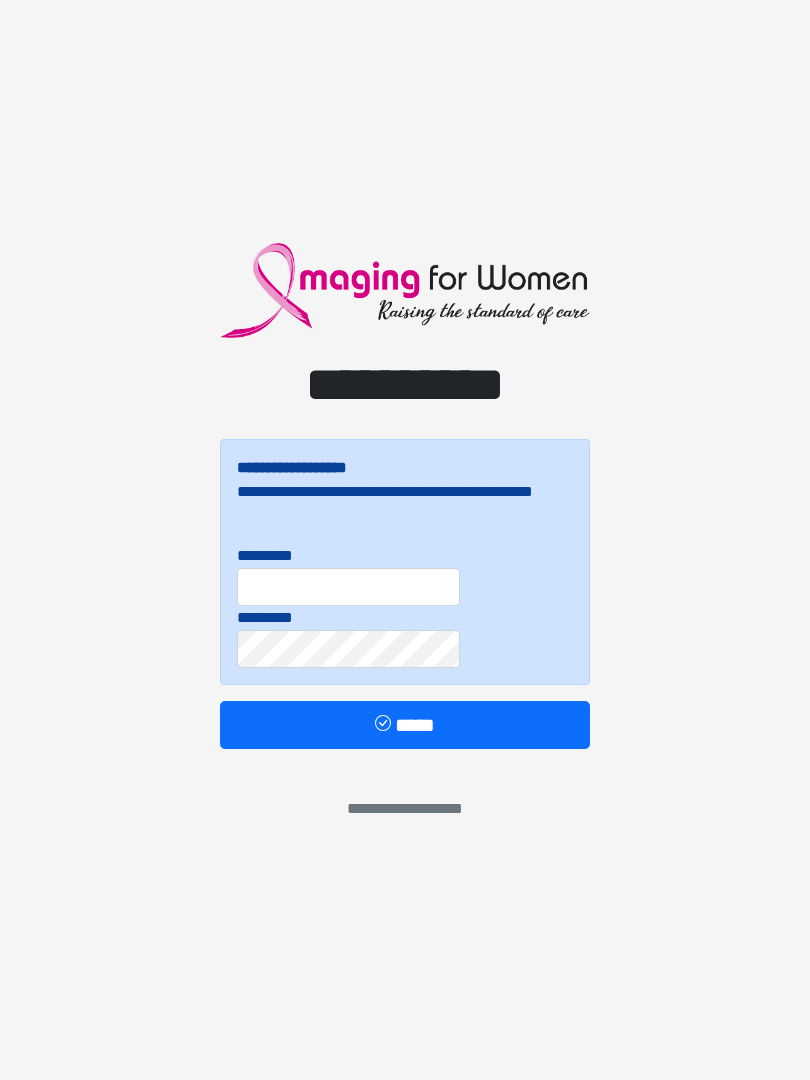 scroll, scrollTop: 0, scrollLeft: 0, axis: both 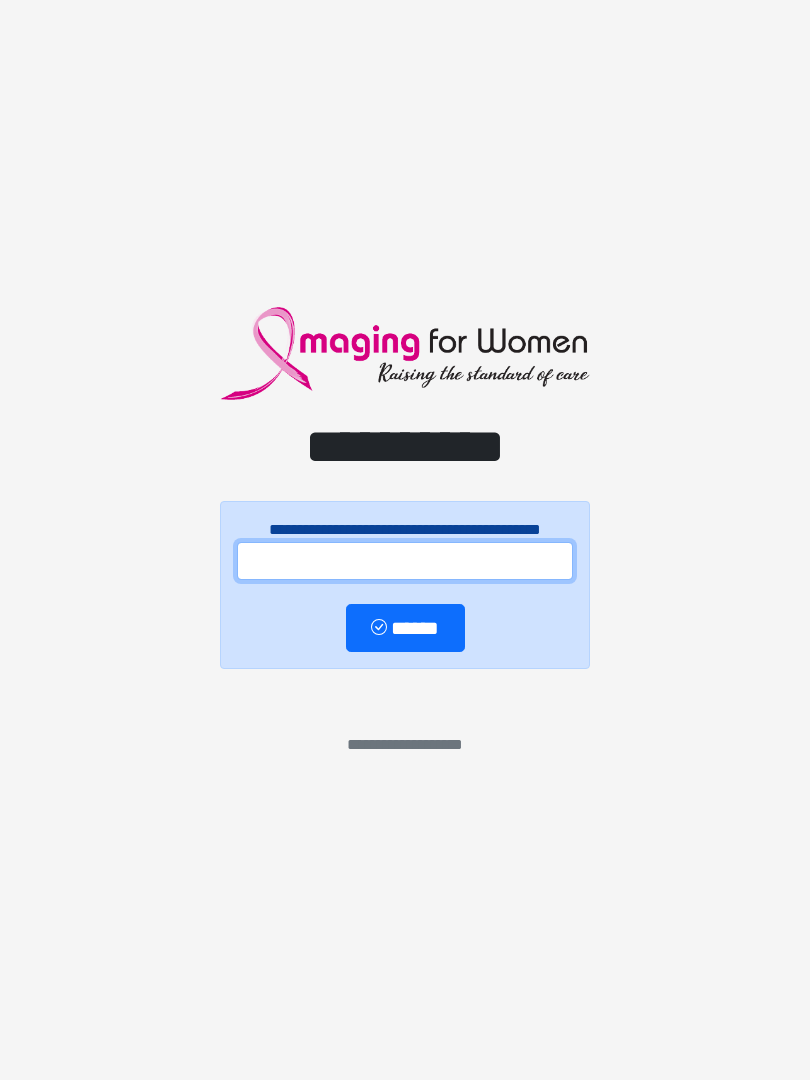 click at bounding box center [405, 561] 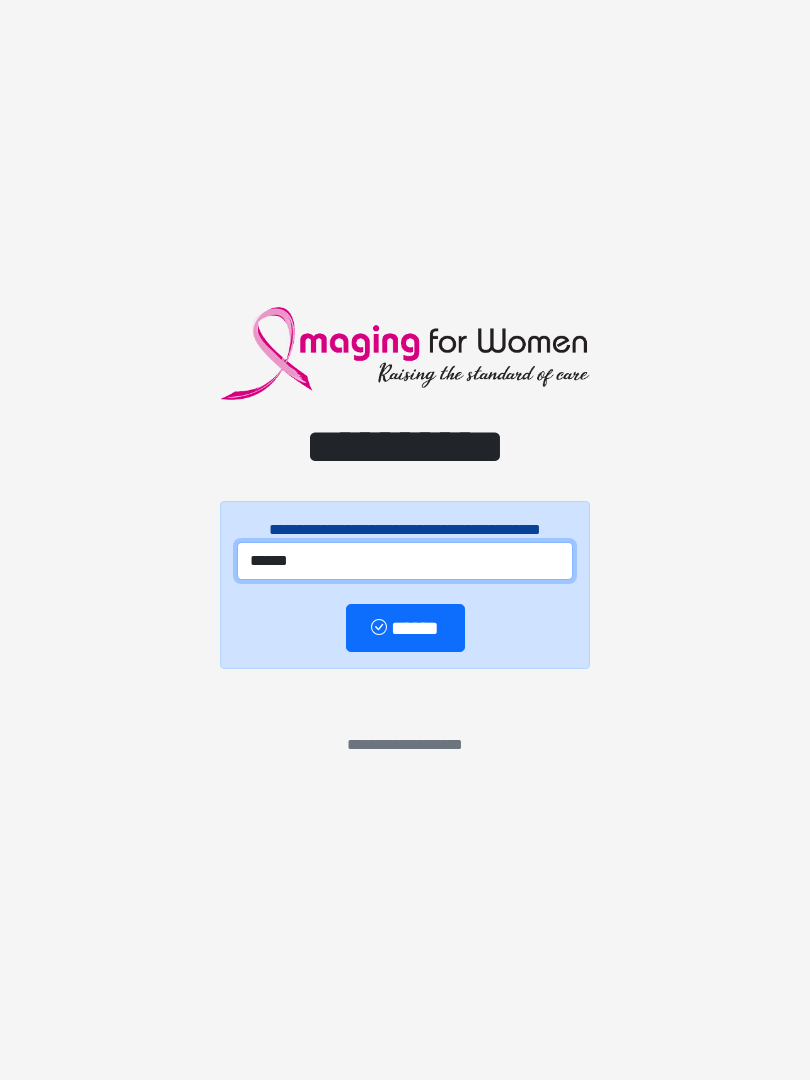 type on "******" 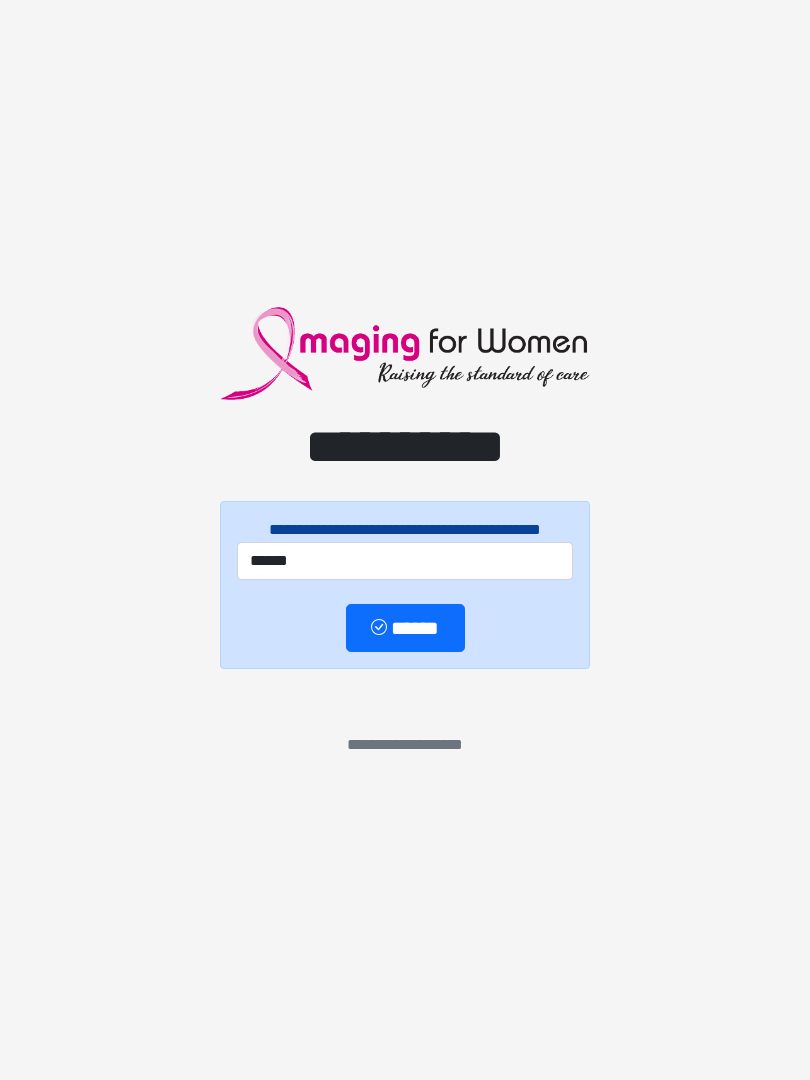 click on "******" at bounding box center (405, 628) 